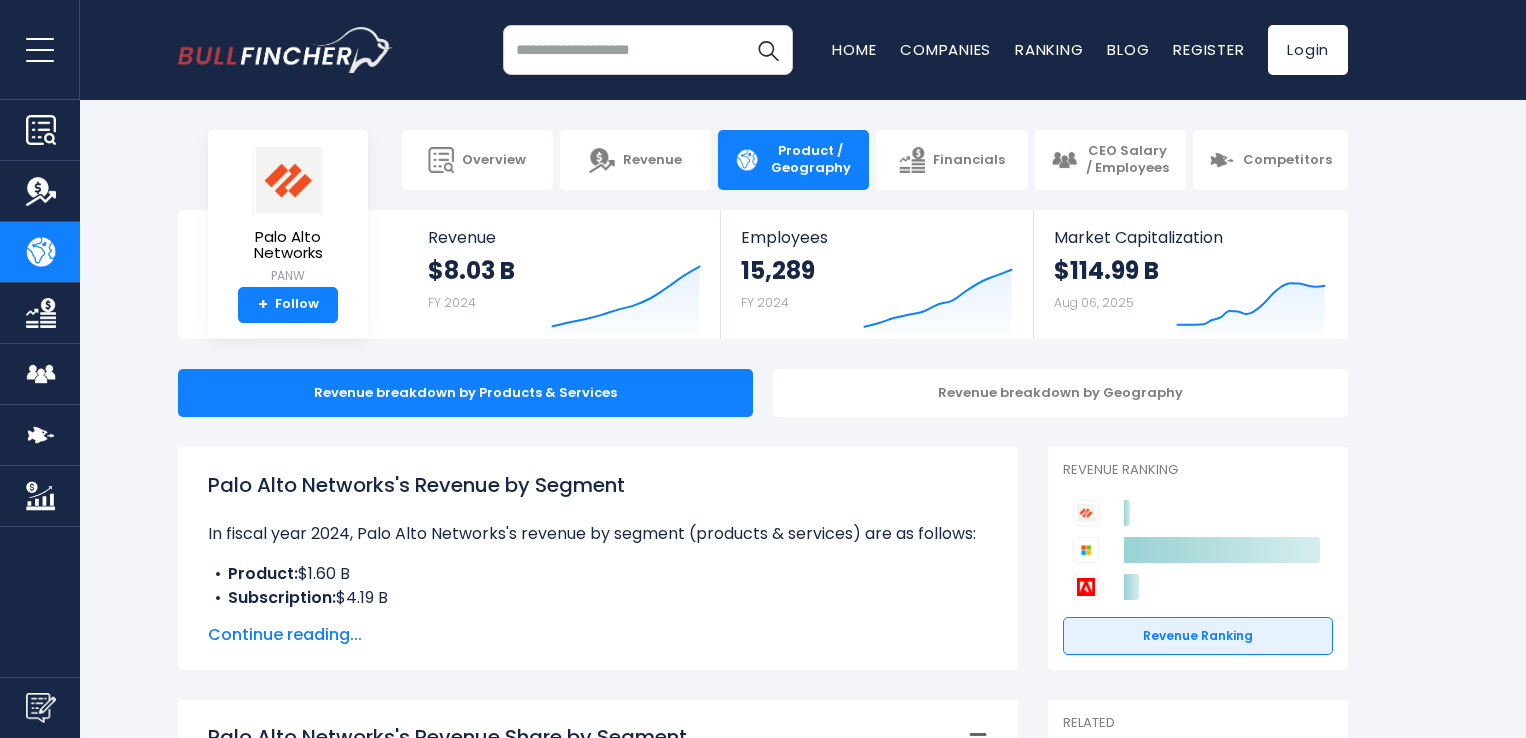 scroll, scrollTop: 0, scrollLeft: 0, axis: both 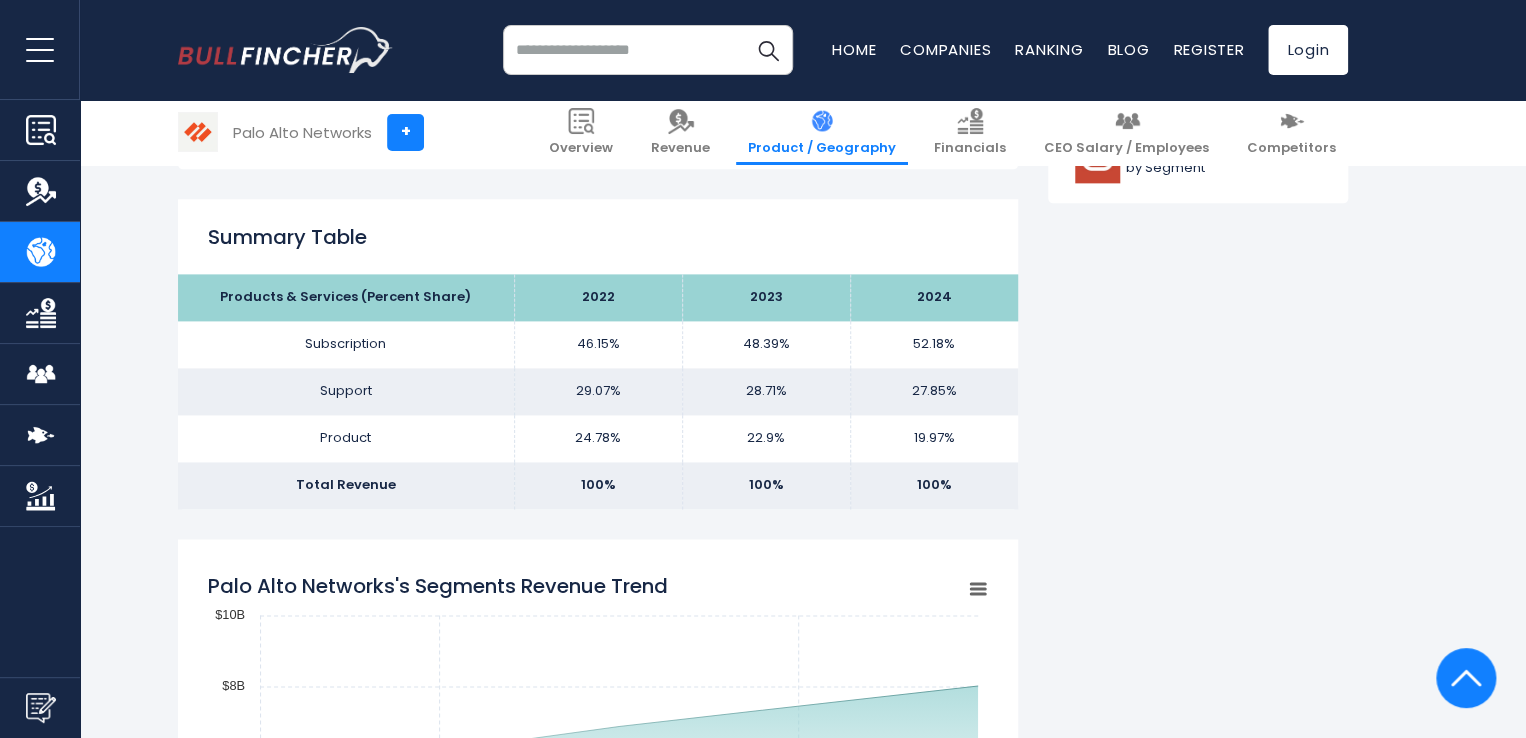 click on "46.15%" at bounding box center (598, 344) 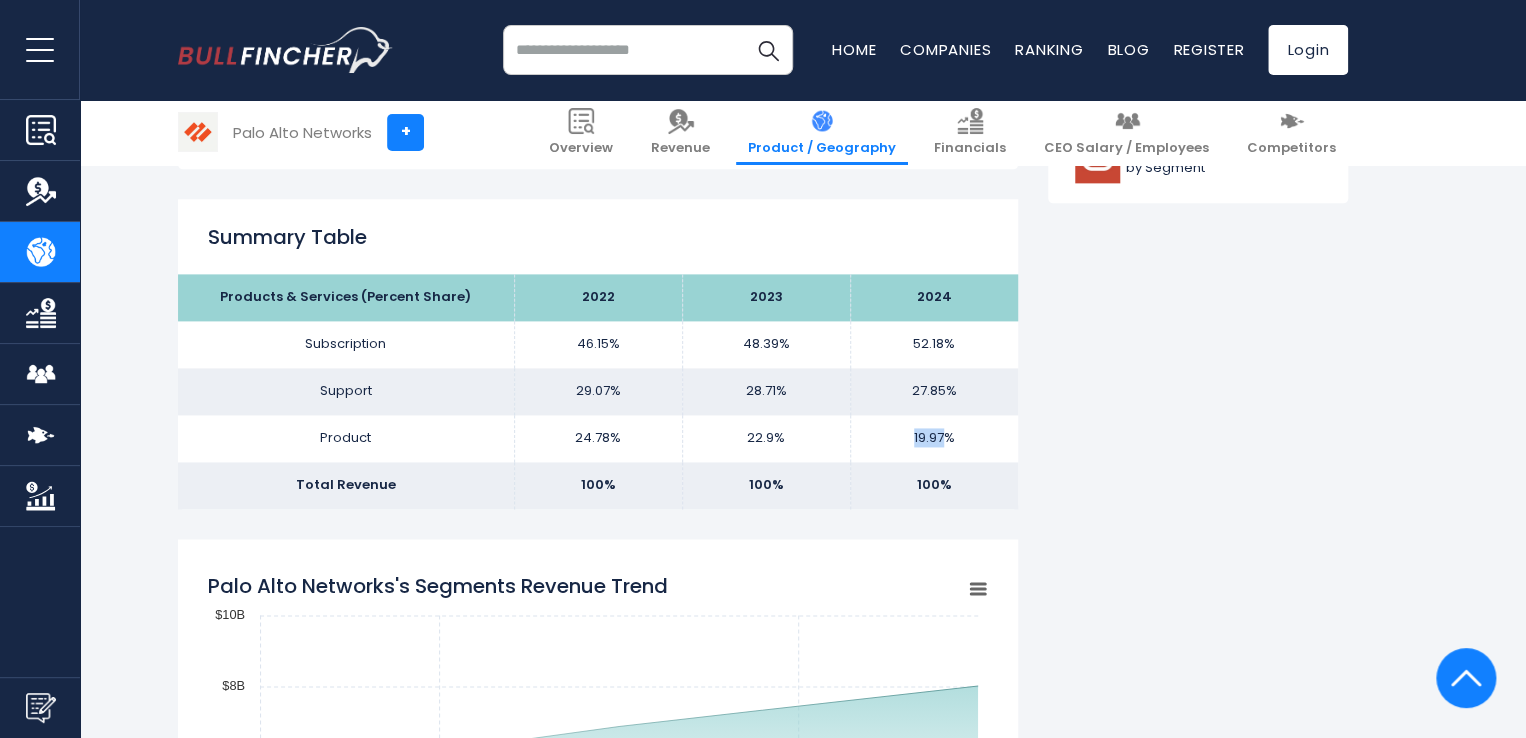 click on "19.97%" at bounding box center [934, 438] 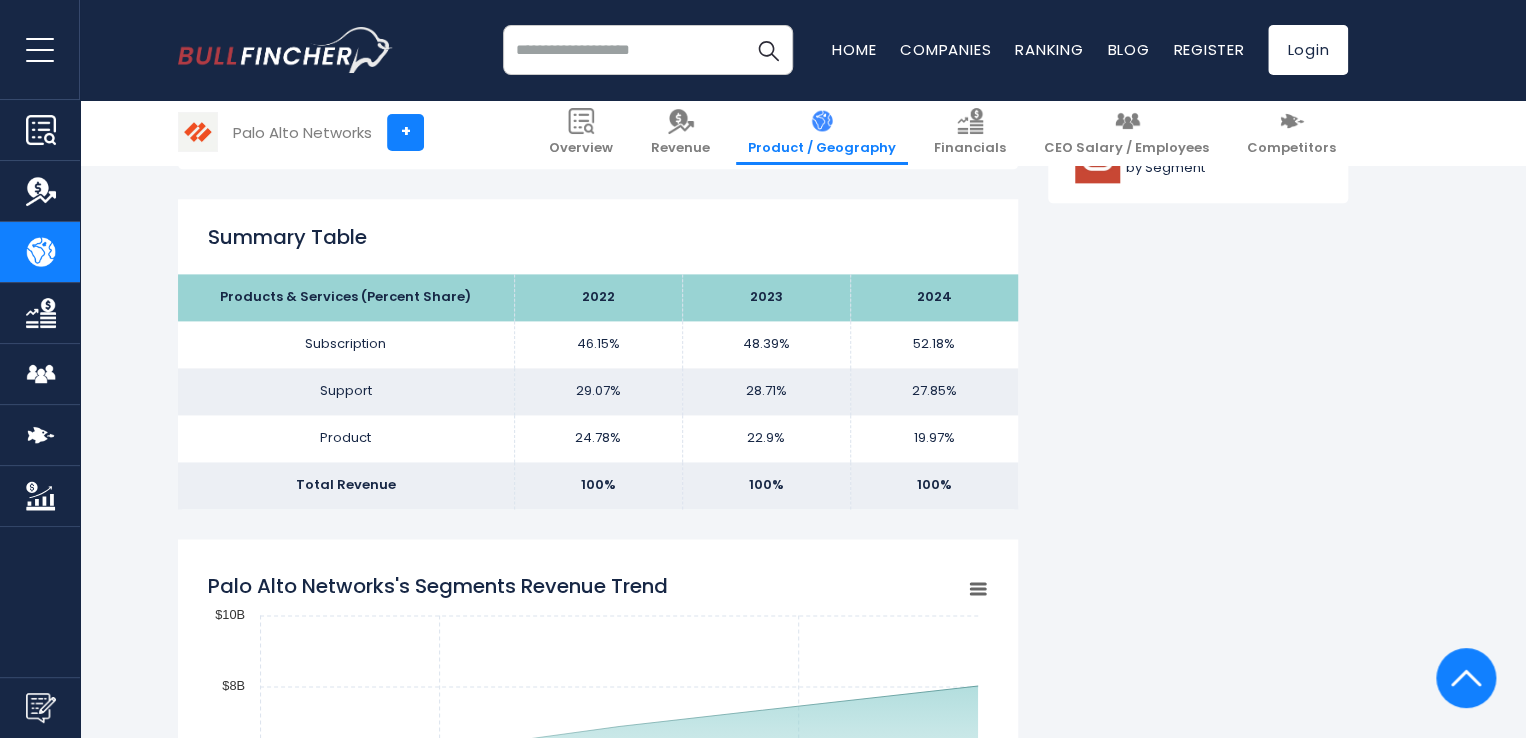 click on "100%" at bounding box center (934, 485) 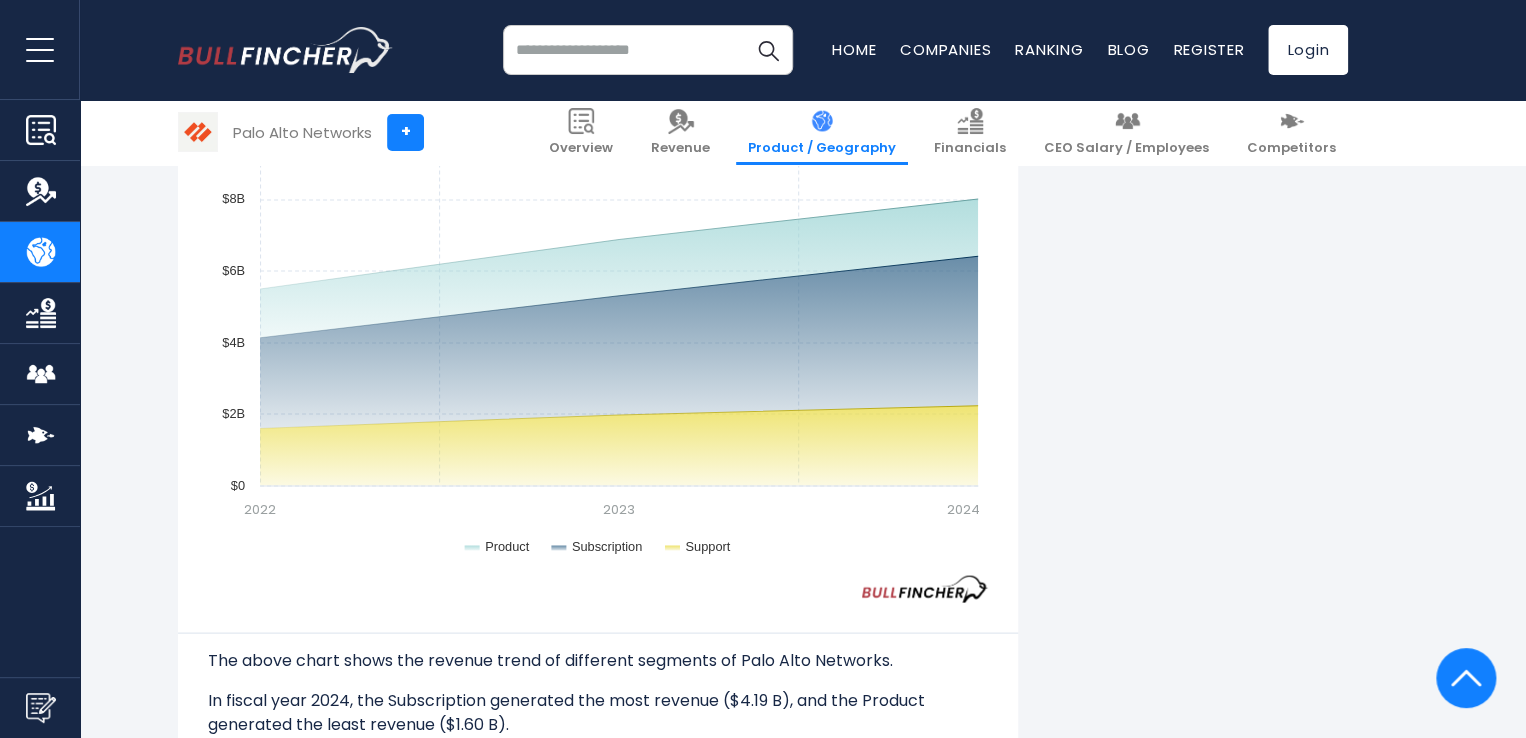 scroll, scrollTop: 1700, scrollLeft: 0, axis: vertical 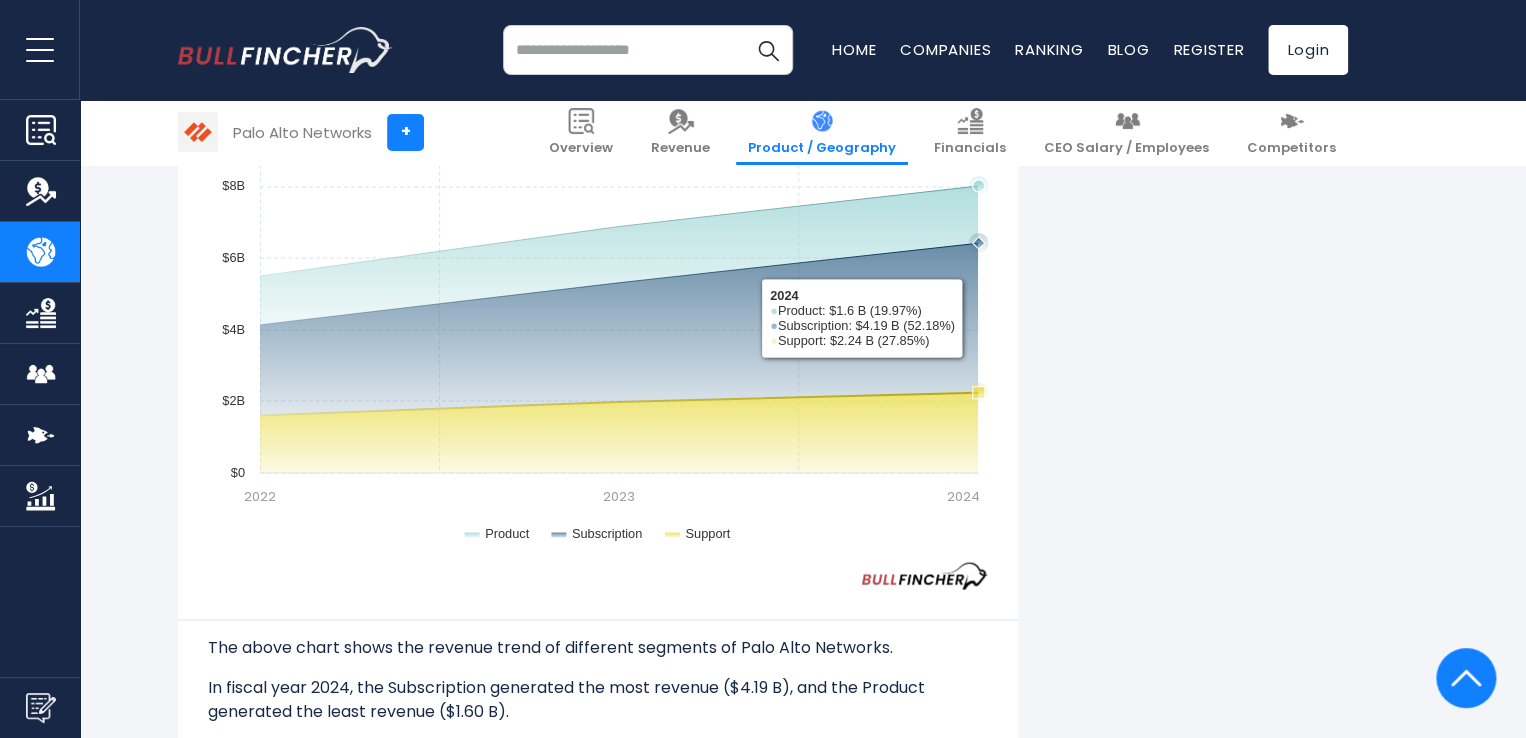 click 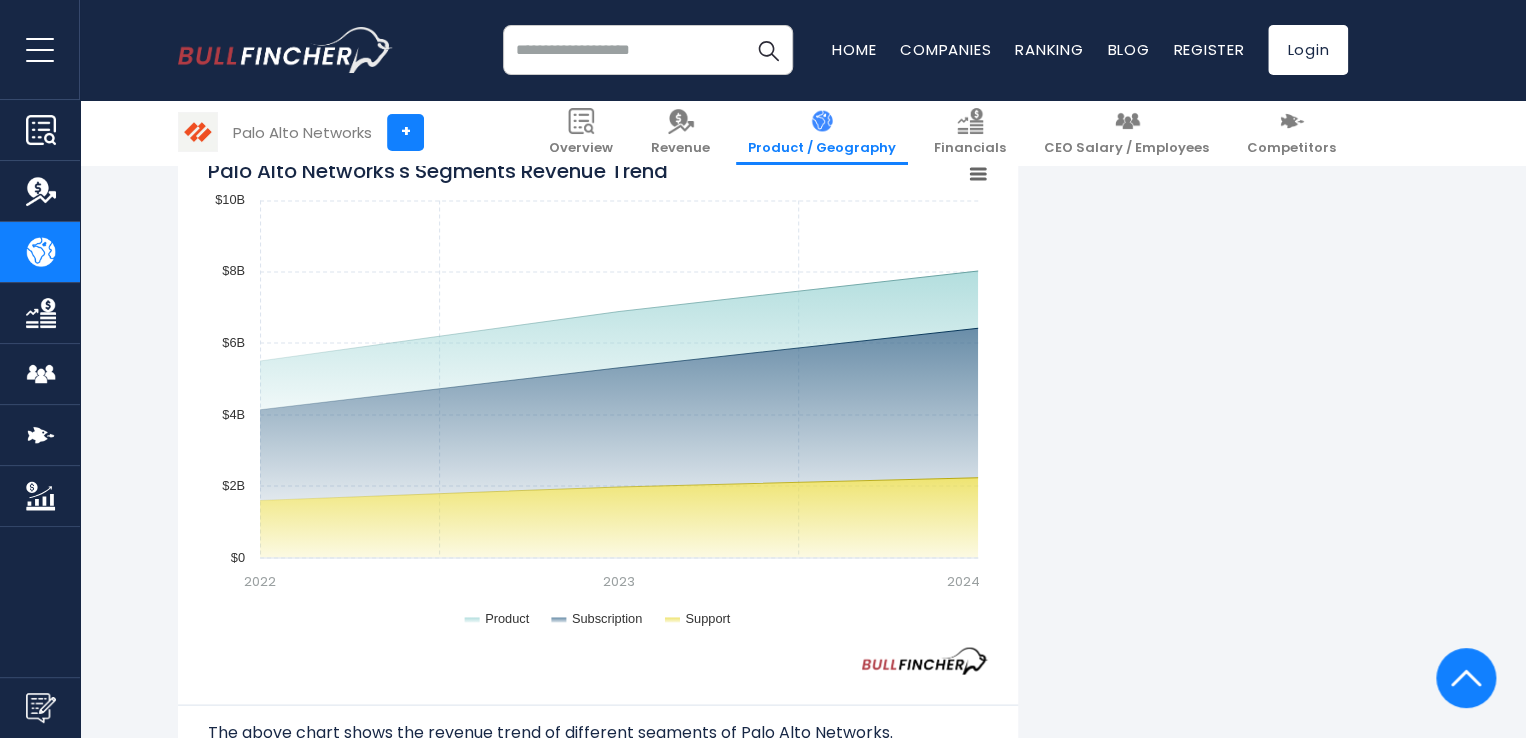 scroll, scrollTop: 1600, scrollLeft: 0, axis: vertical 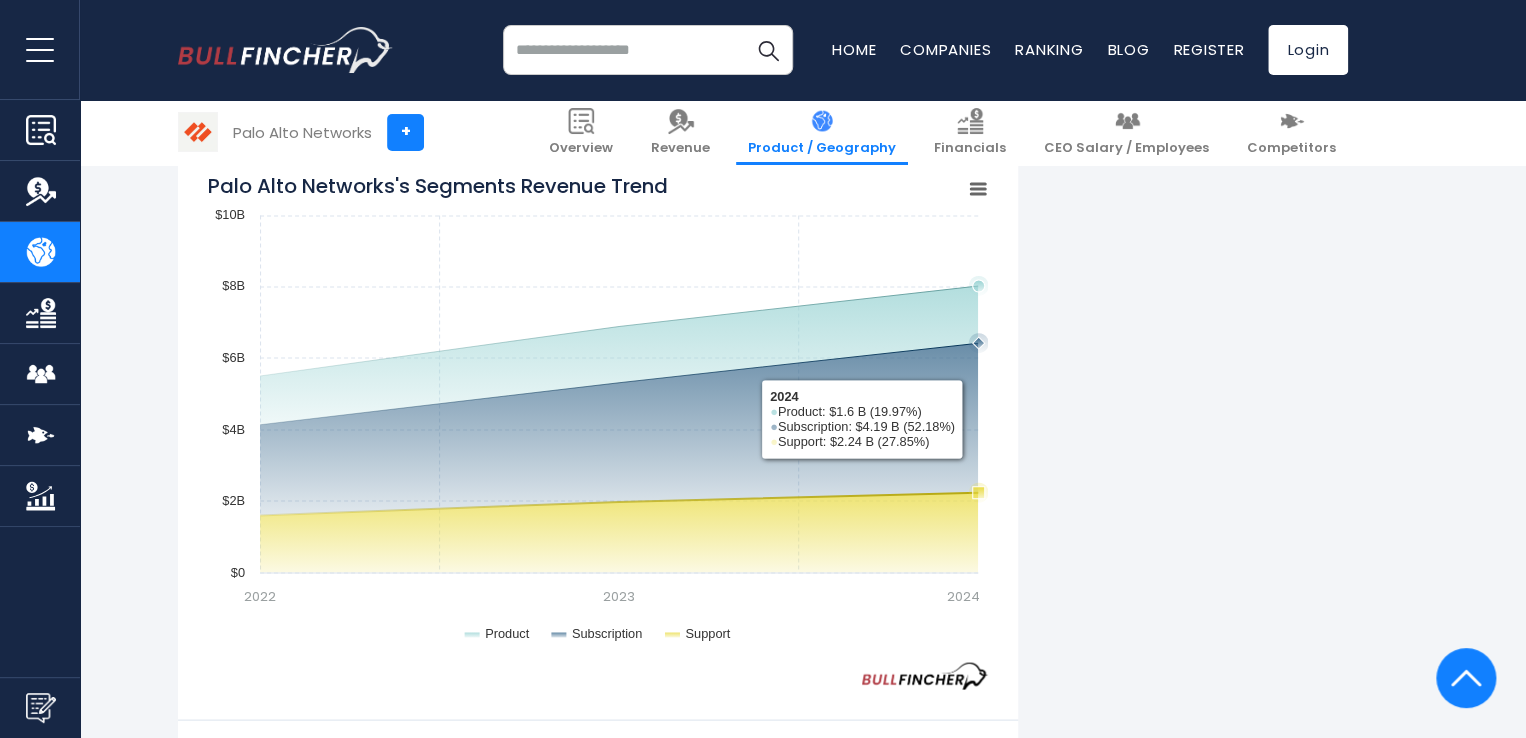 click 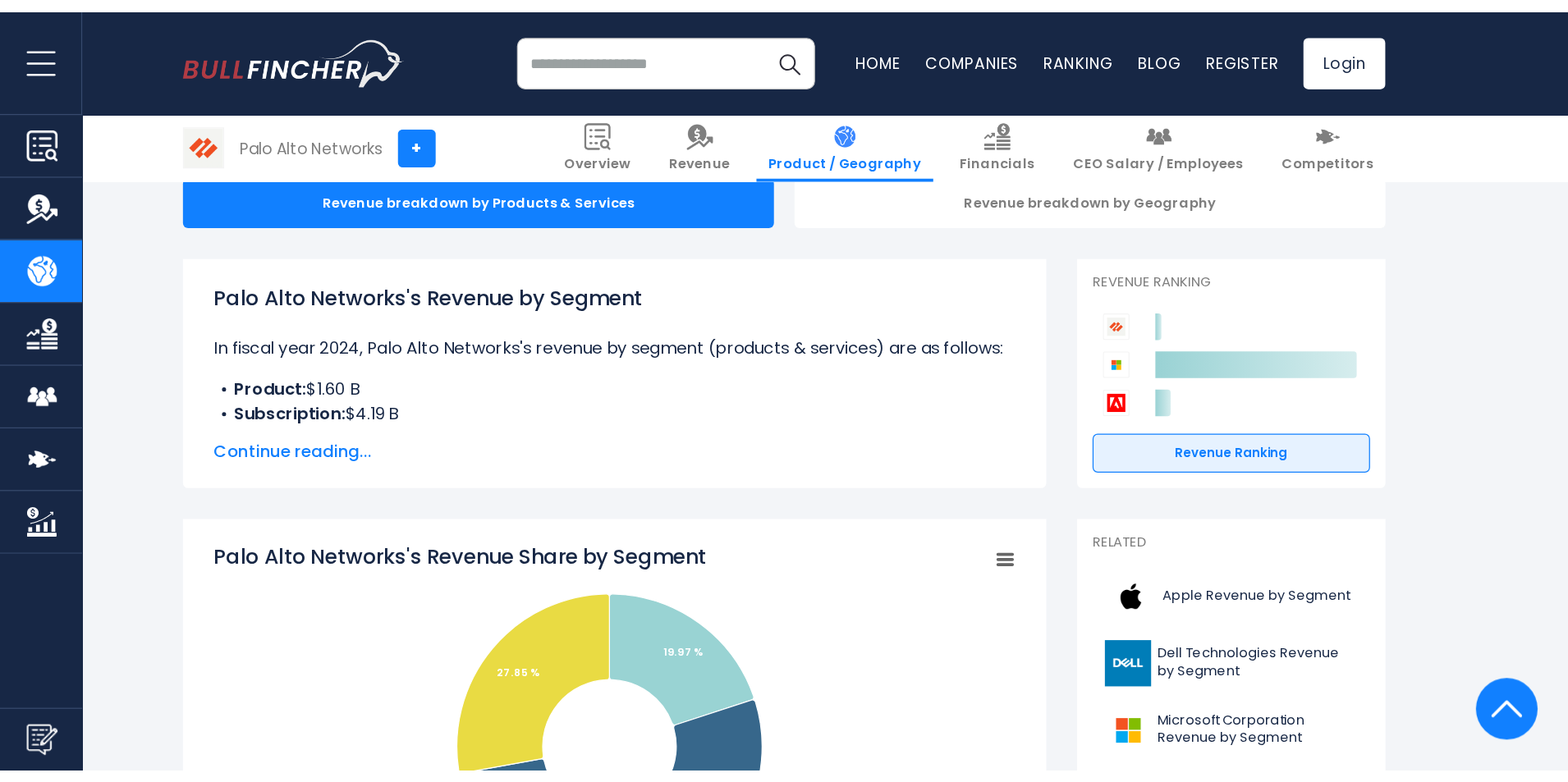 scroll, scrollTop: 0, scrollLeft: 0, axis: both 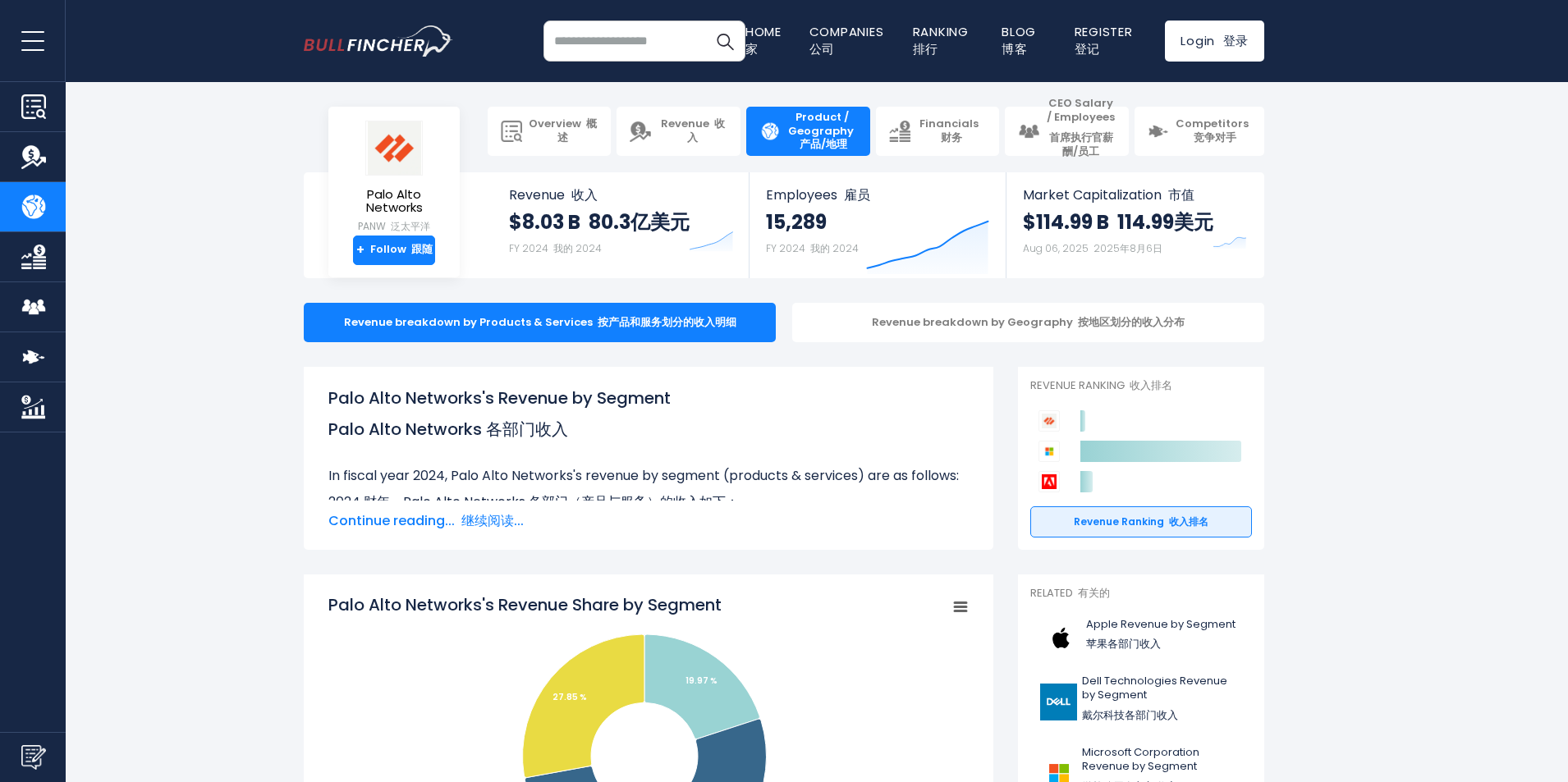 click on "继续阅读..." at bounding box center (493, 520) 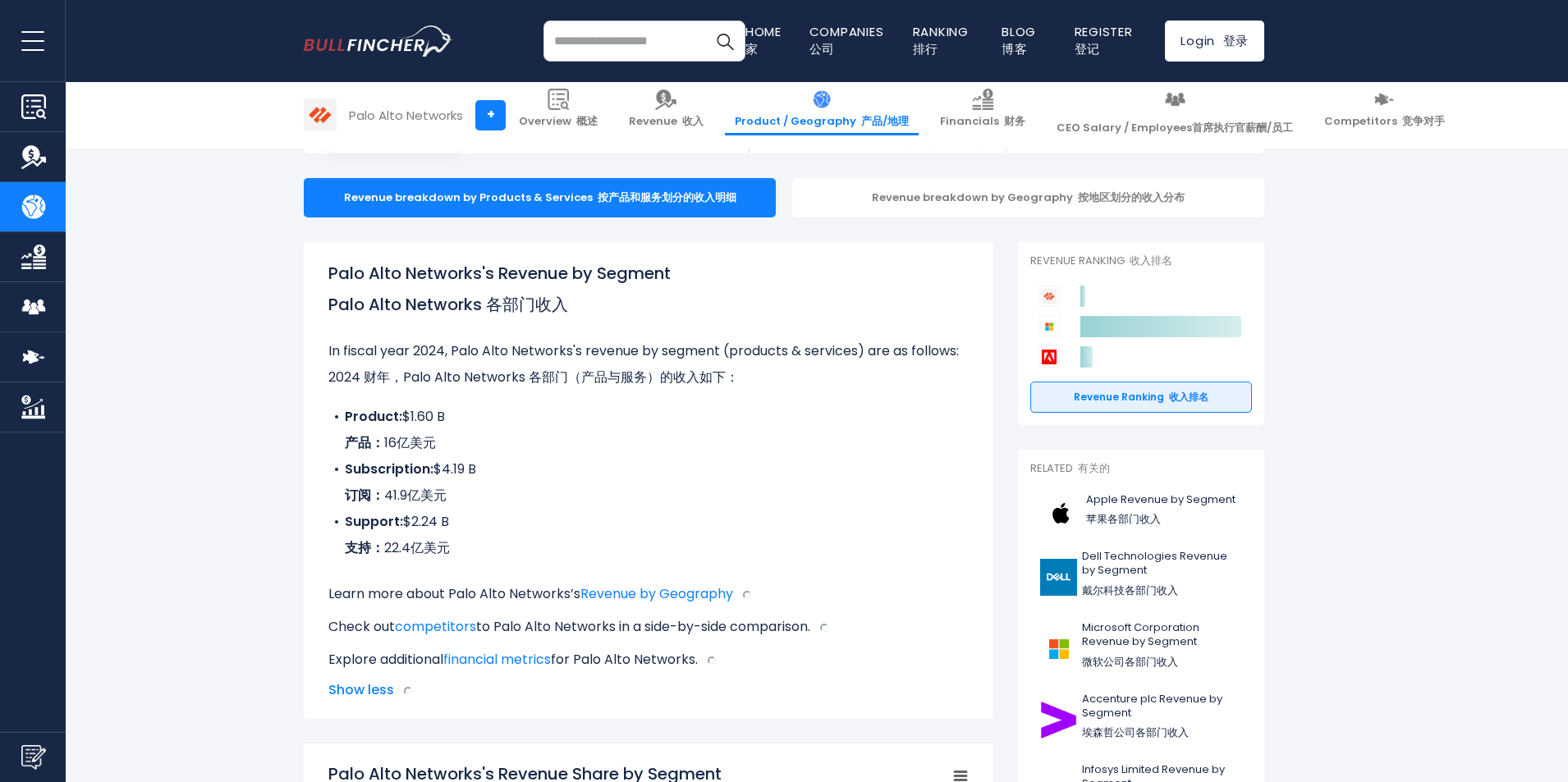 scroll, scrollTop: 164, scrollLeft: 0, axis: vertical 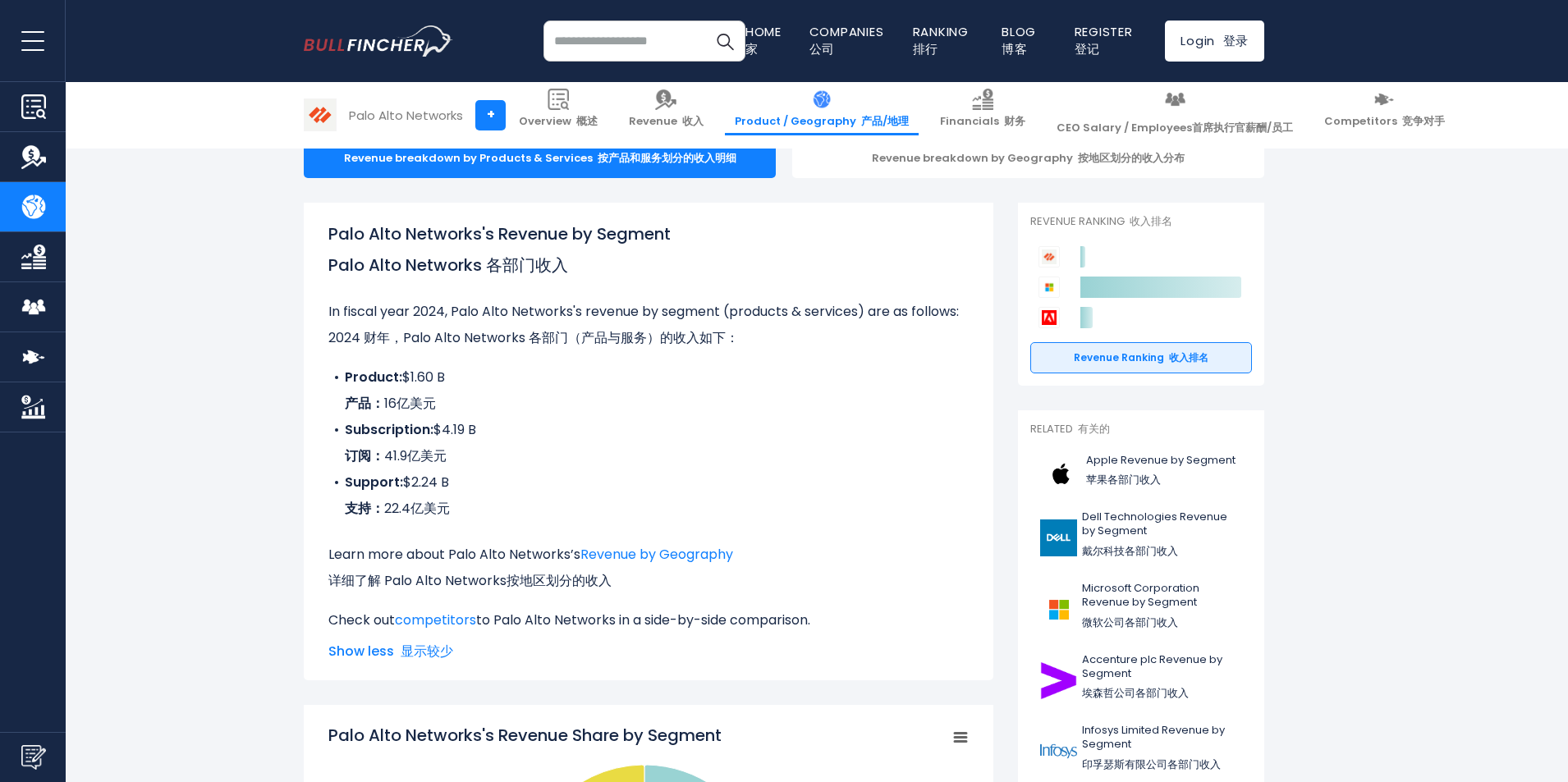 click on "Product:
$1.60 B 产品：
16亿美元" at bounding box center (649, 394) 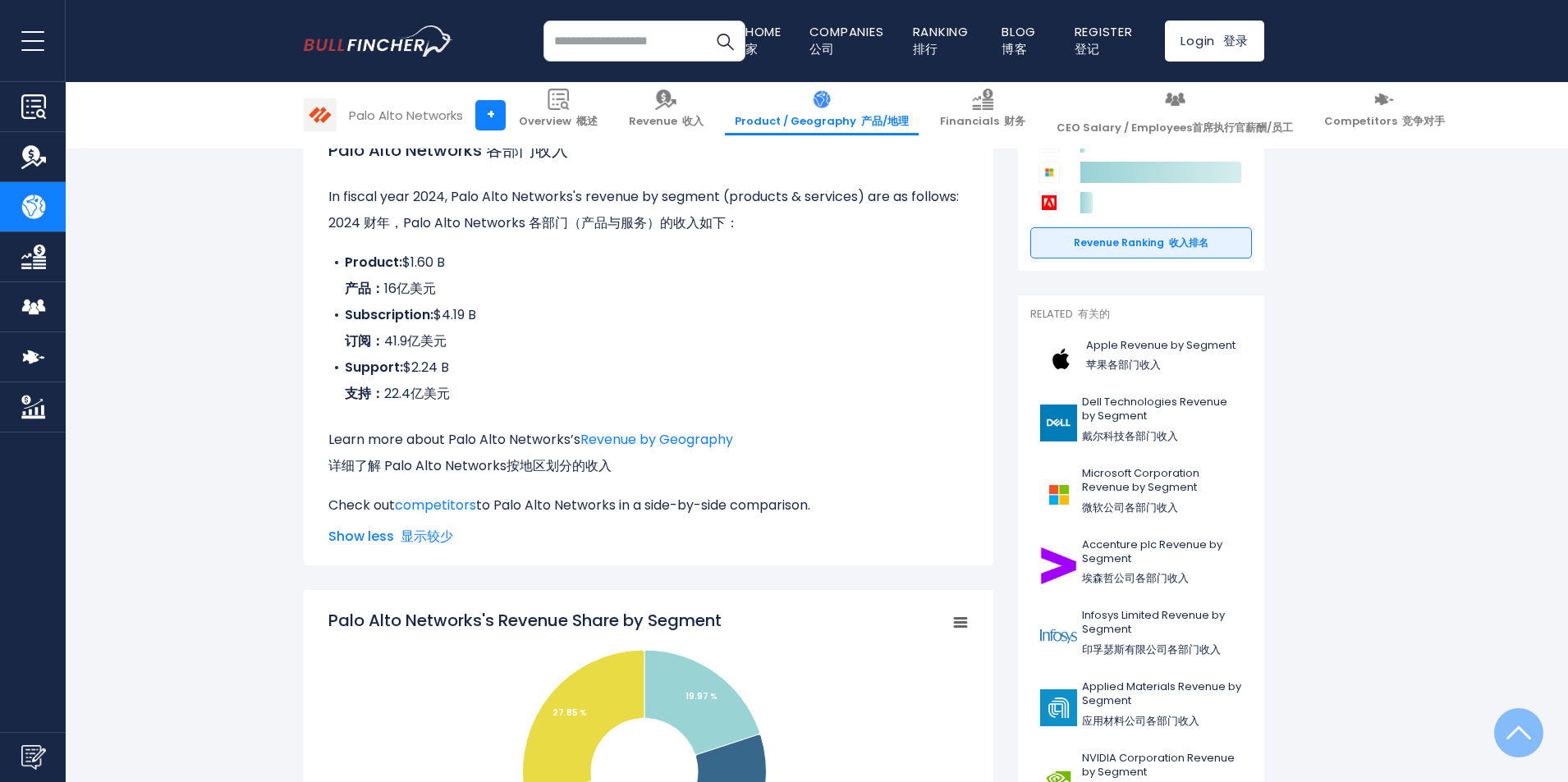 scroll, scrollTop: 328, scrollLeft: 0, axis: vertical 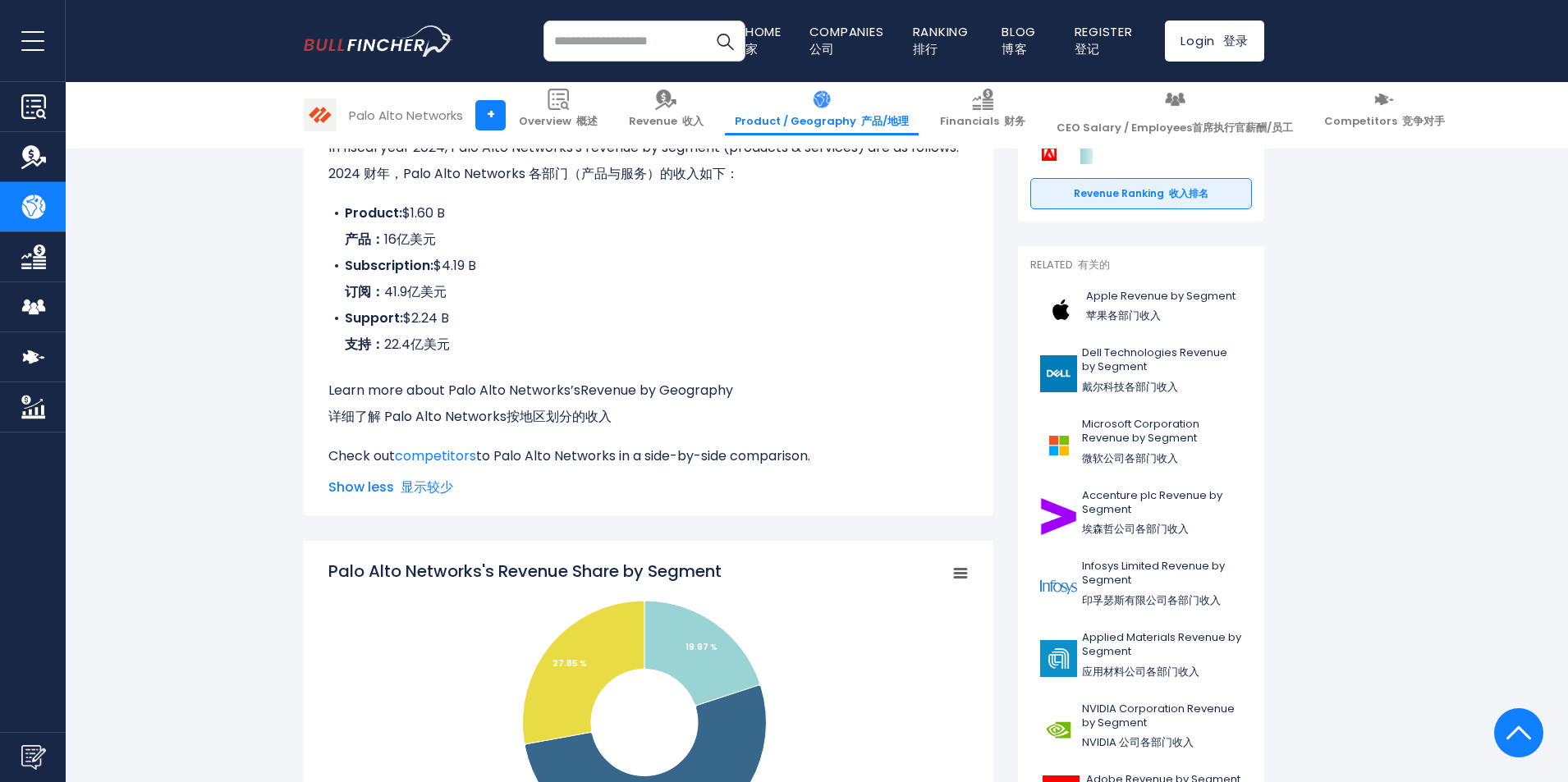 click on "Revenue by
Geography" at bounding box center (657, 390) 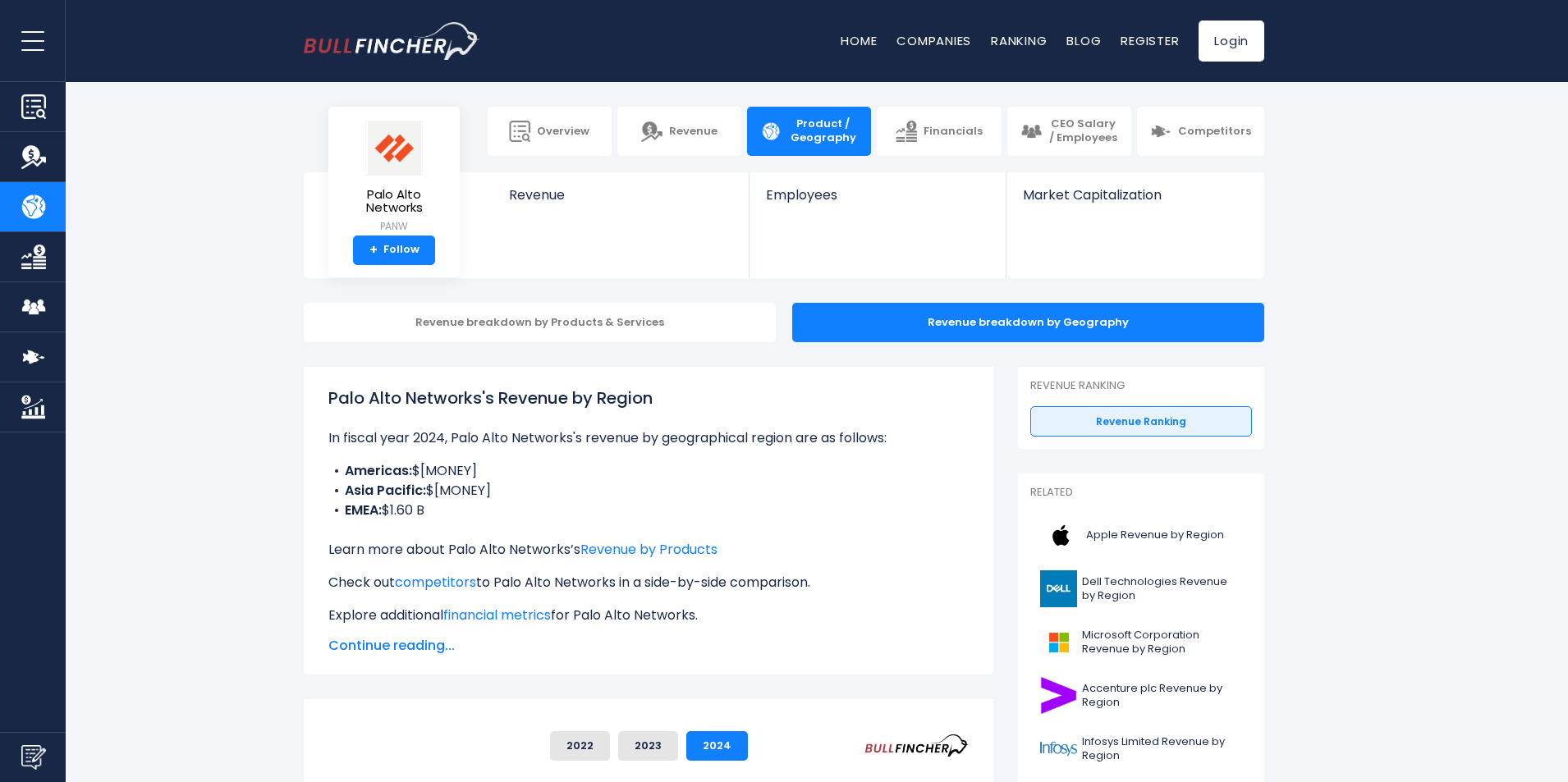scroll, scrollTop: 82, scrollLeft: 0, axis: vertical 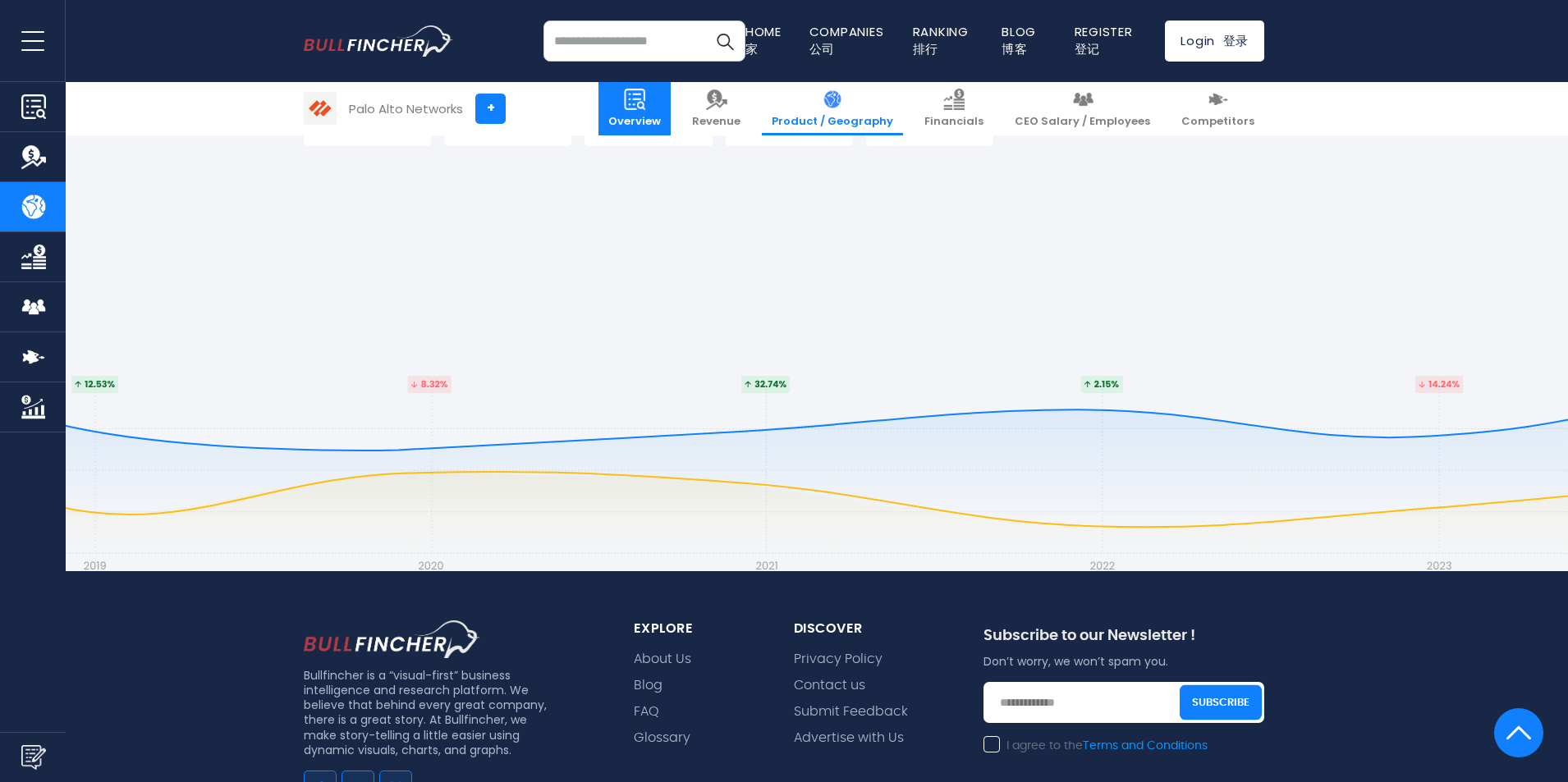 click on "Overview" at bounding box center [635, 121] 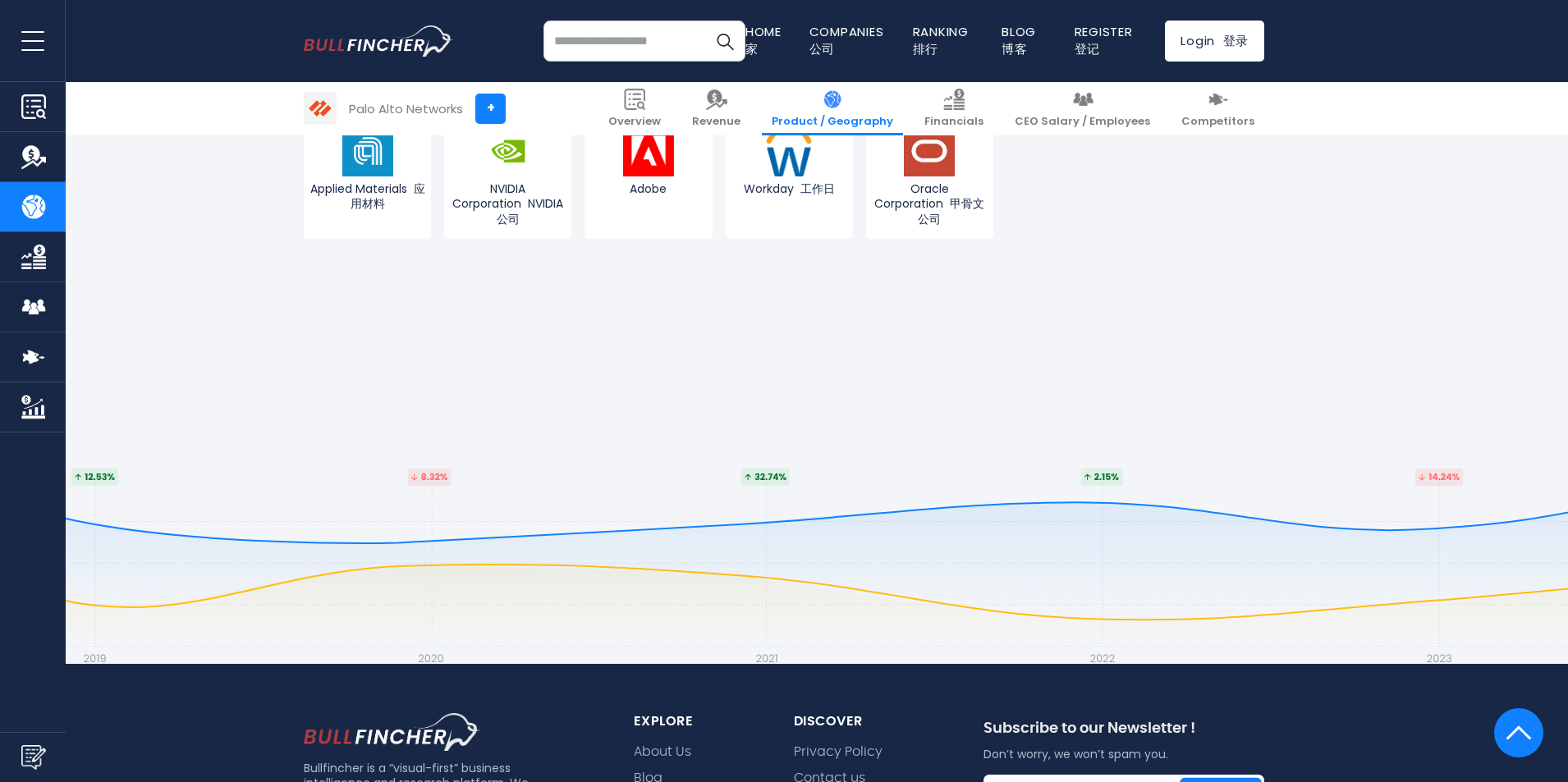 scroll, scrollTop: 3373, scrollLeft: 0, axis: vertical 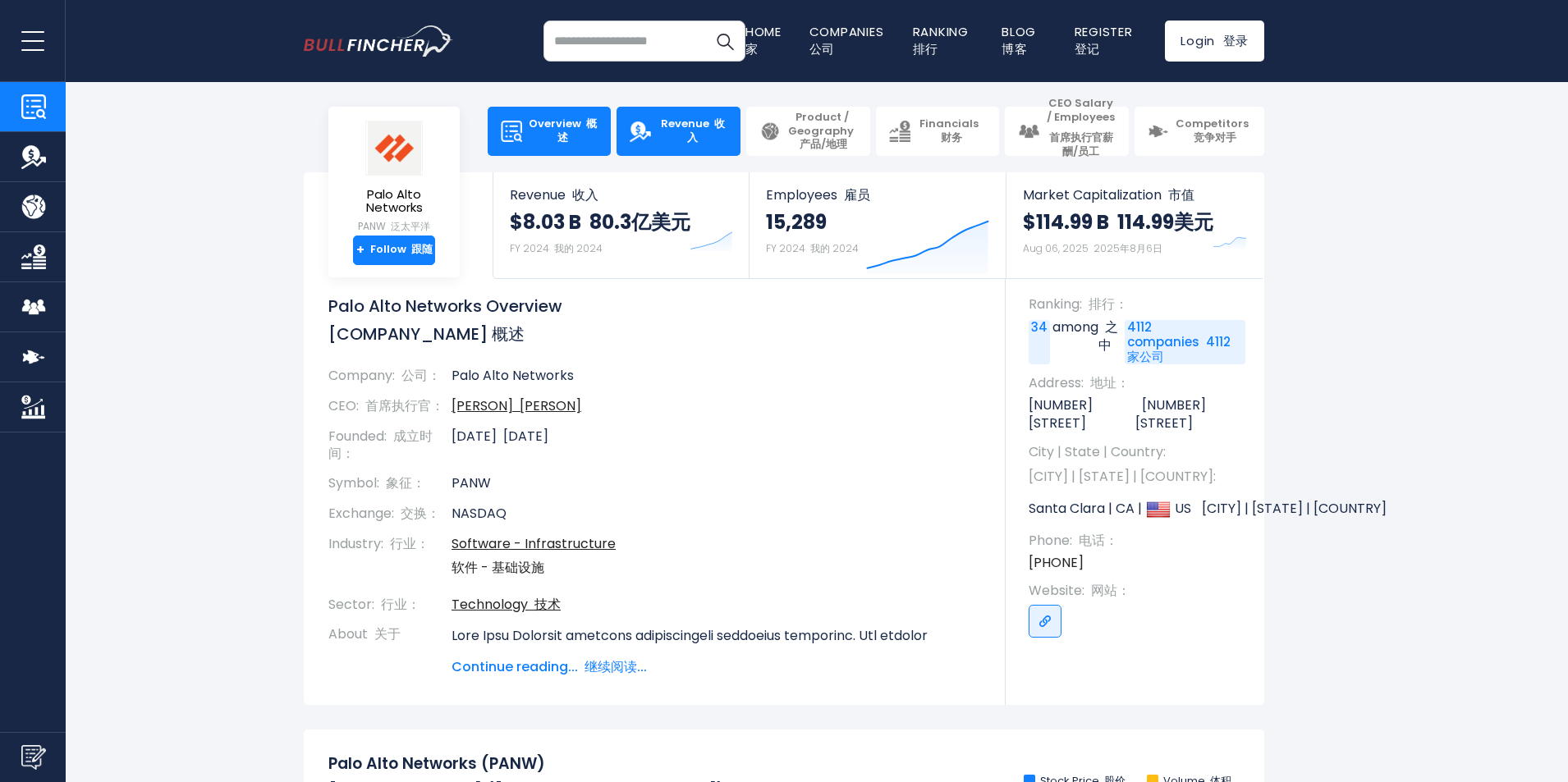 click on "Revenue    收入" at bounding box center [692, 131] 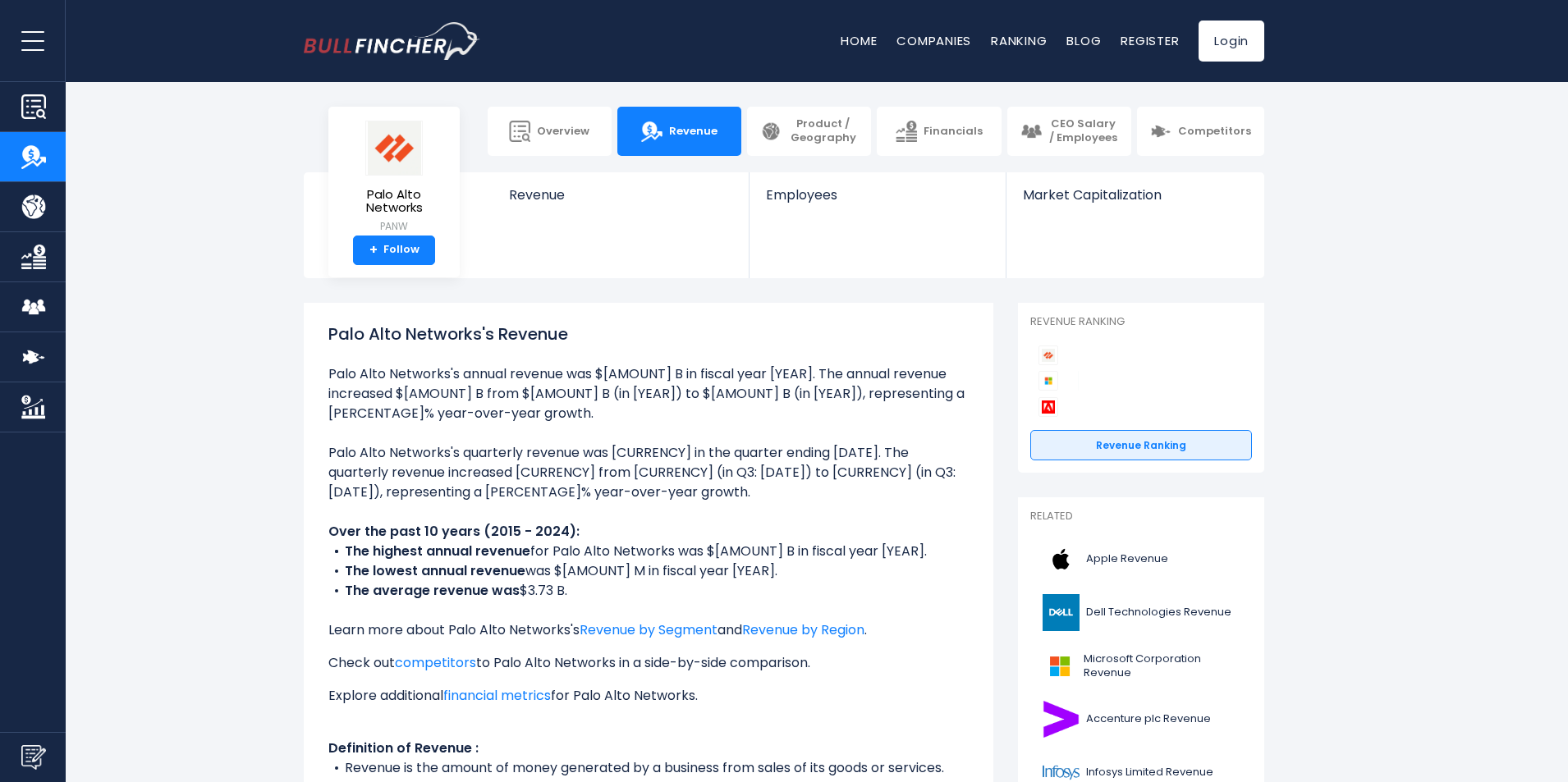 scroll, scrollTop: 0, scrollLeft: 0, axis: both 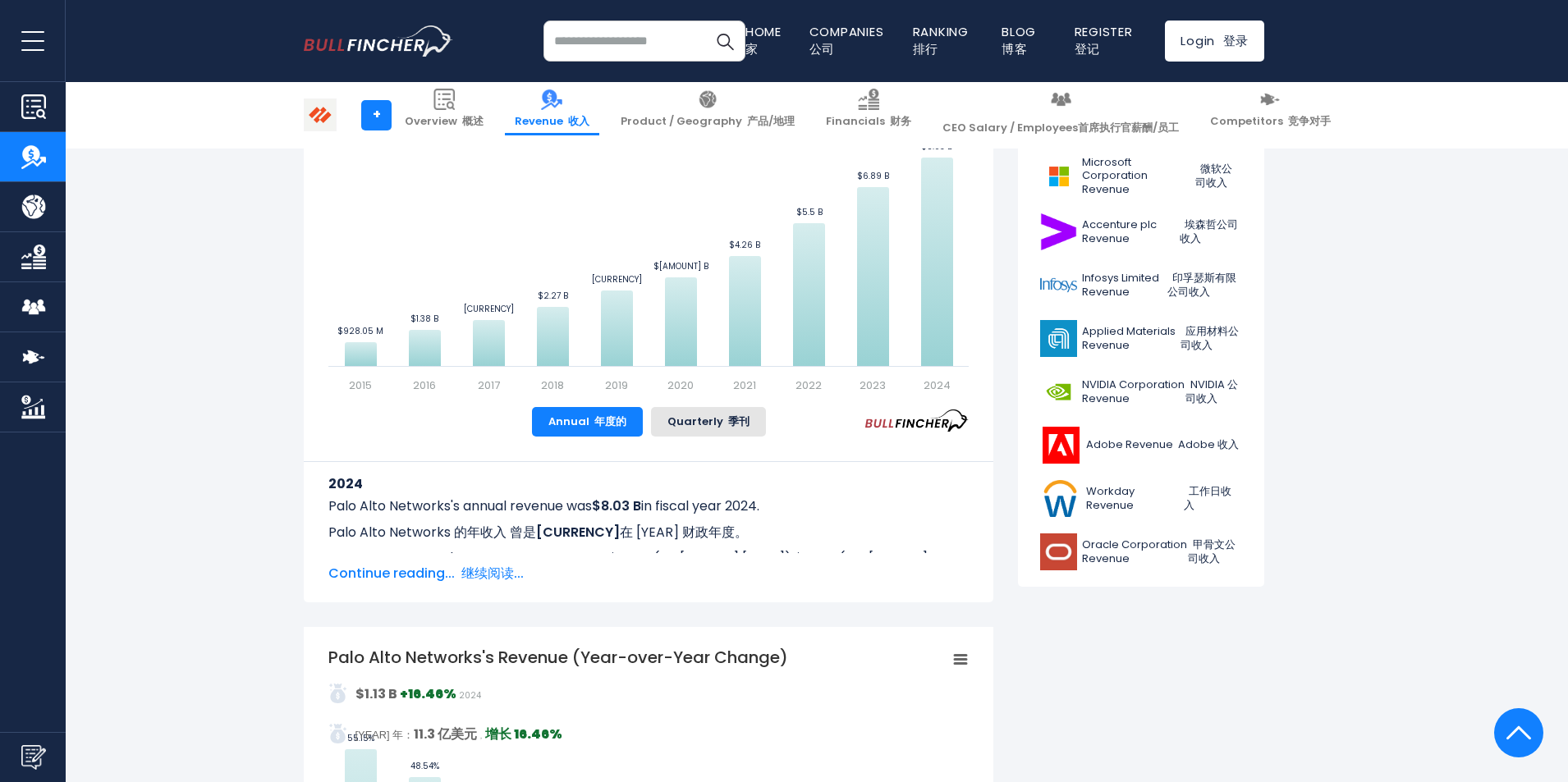 click on "继续阅读..." at bounding box center [493, 573] 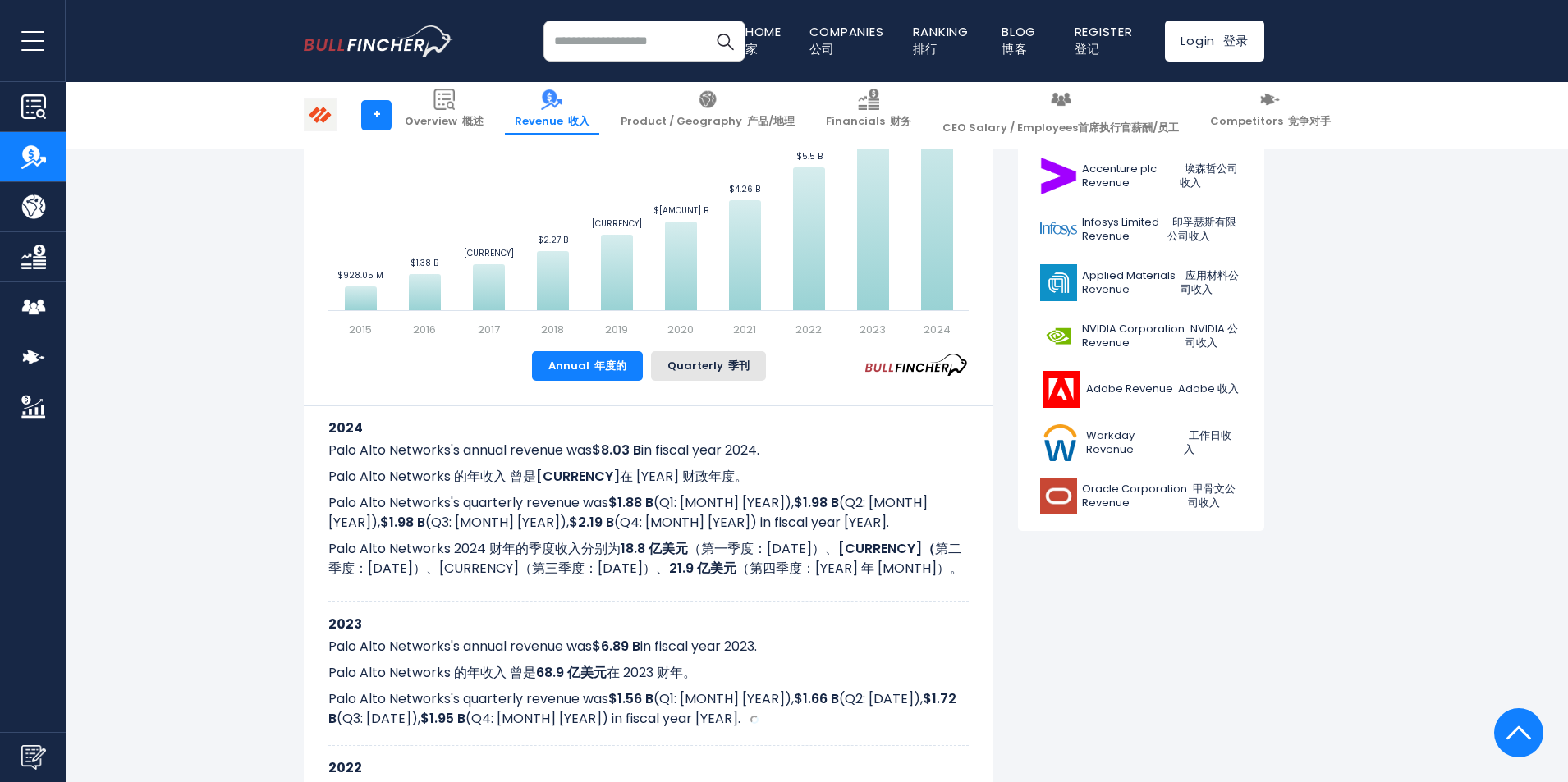 scroll, scrollTop: 656, scrollLeft: 0, axis: vertical 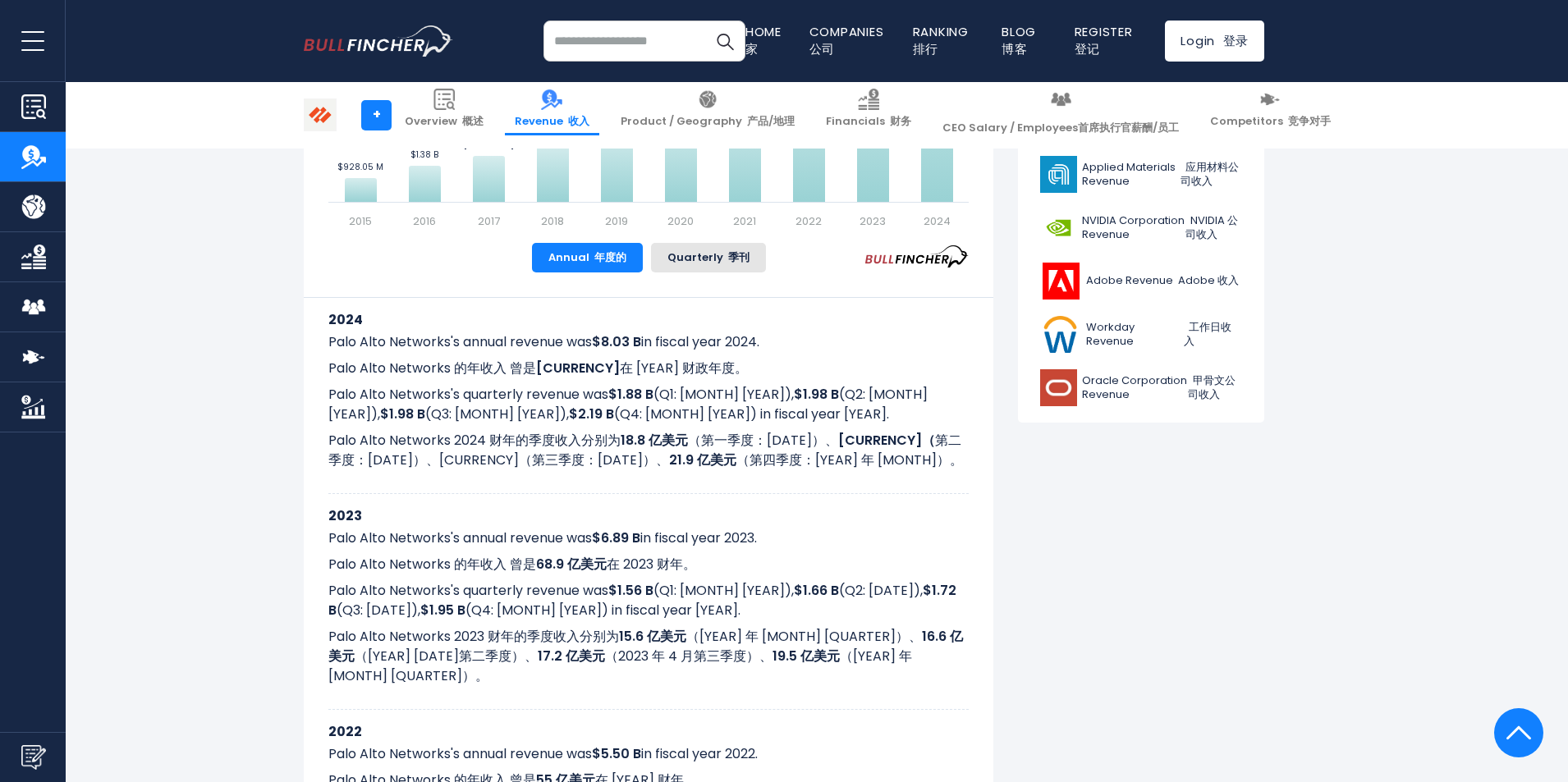 click on "18.8 亿美元" at bounding box center [654, 440] 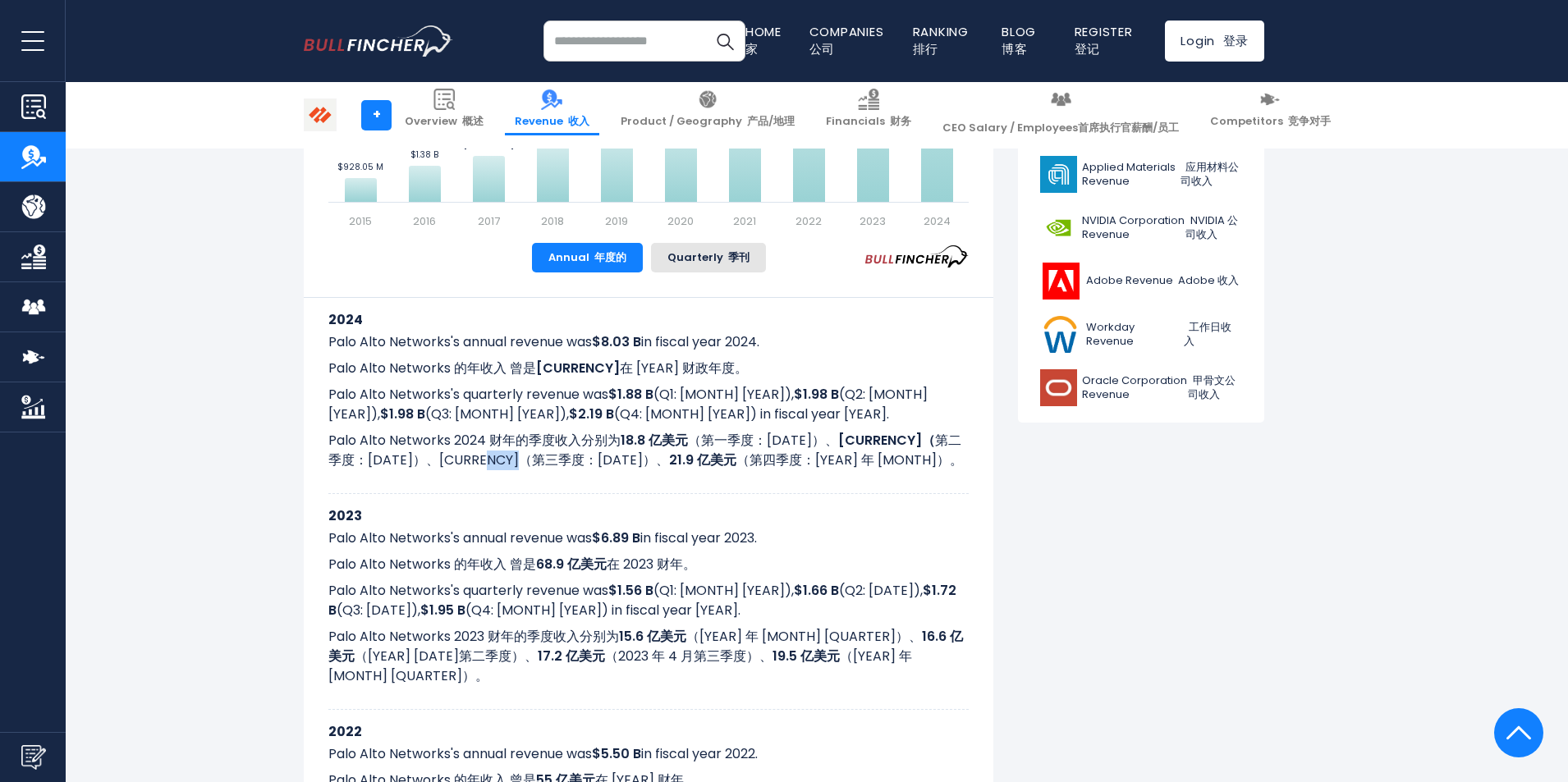 drag, startPoint x: 489, startPoint y: 461, endPoint x: 528, endPoint y: 460, distance: 39.012818 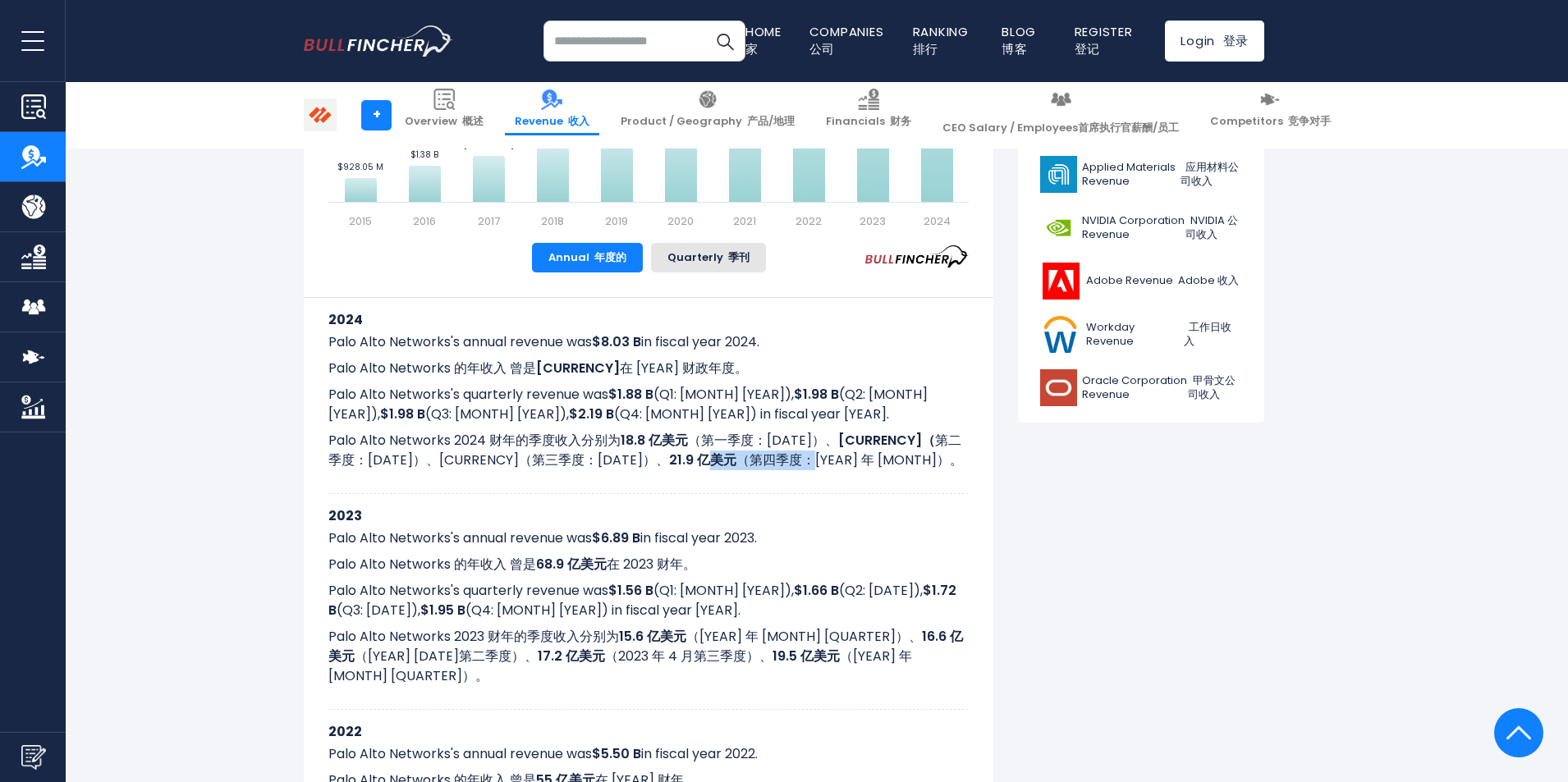 drag, startPoint x: 775, startPoint y: 456, endPoint x: 874, endPoint y: 464, distance: 99.32271 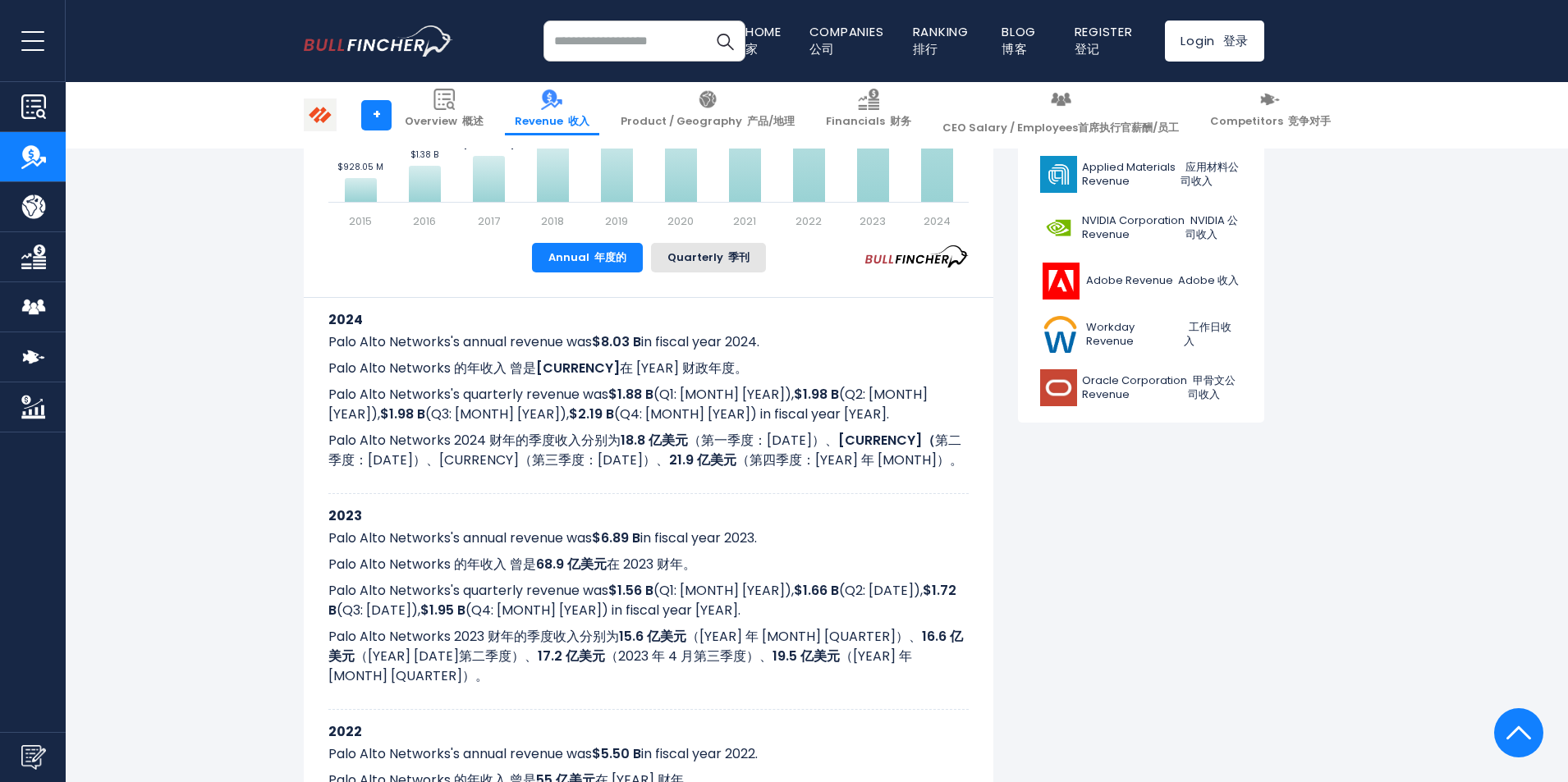 click on "2024
Palo Alto Networks's annual revenue
was
$8.03 B
in
fiscal year 2024.
Palo Alto Networks 的年收入
曾是
80.3 亿美元
在
2024 财政年度。
Palo Alto Networks's quarterly revenue was  $1.88 B (Q1: Oct 2023),  $1.98 B (Q2: Jan 2024),  $1.98 B (Q3: Apr 2024),  $2.19 B (Q4: Jul 2024) in fiscal year 2024. Palo Alto Networks 2024 财年的季度收入分别为  18.8 亿美元  （第一季度：2023 年 10 月）、  19.8 亿美元  （  第二季度：2024 年 1 月）、19.8 亿美元（第三季度：2024 年 4 月）、" at bounding box center [649, 396] 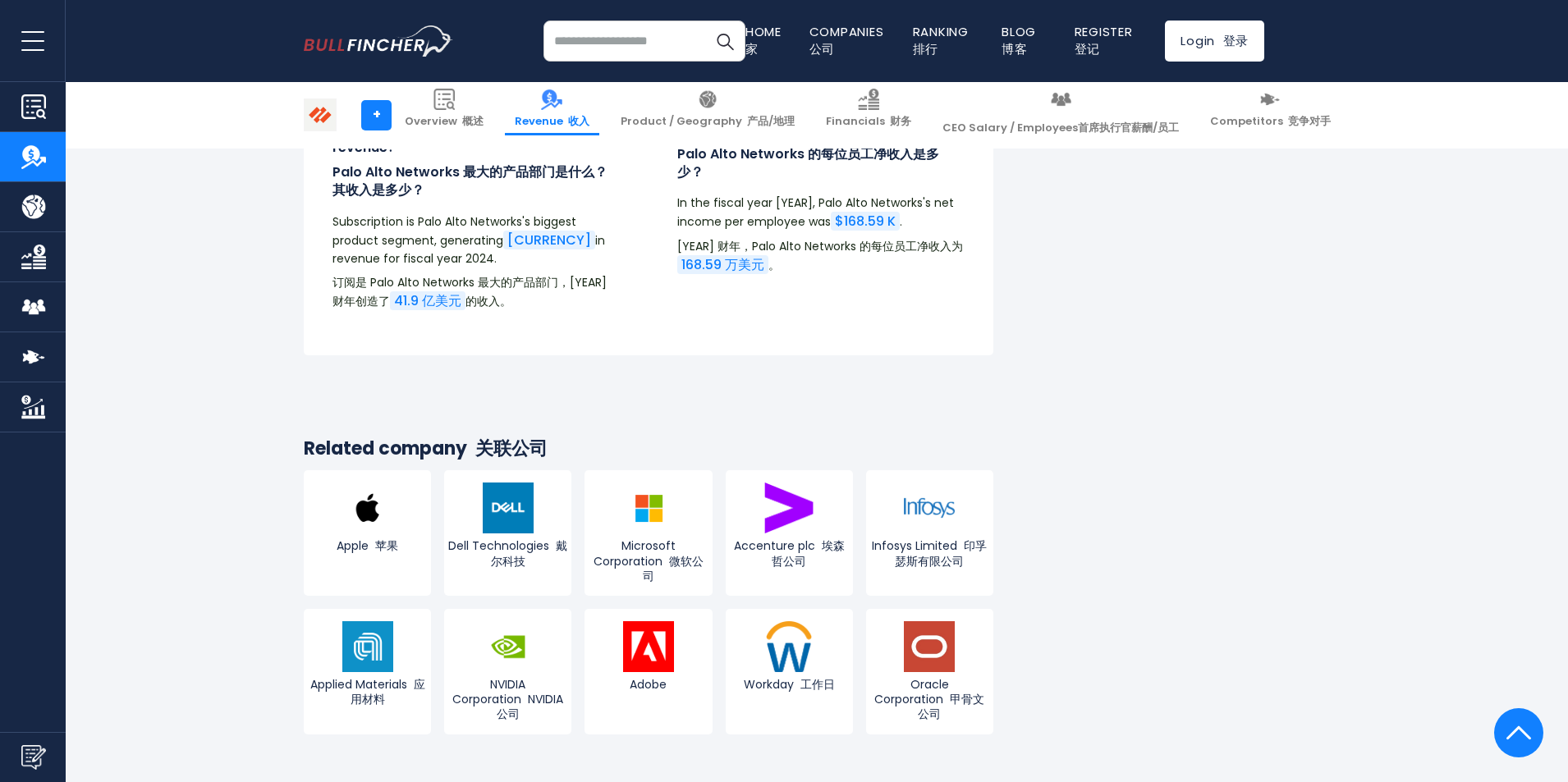 scroll, scrollTop: 5908, scrollLeft: 0, axis: vertical 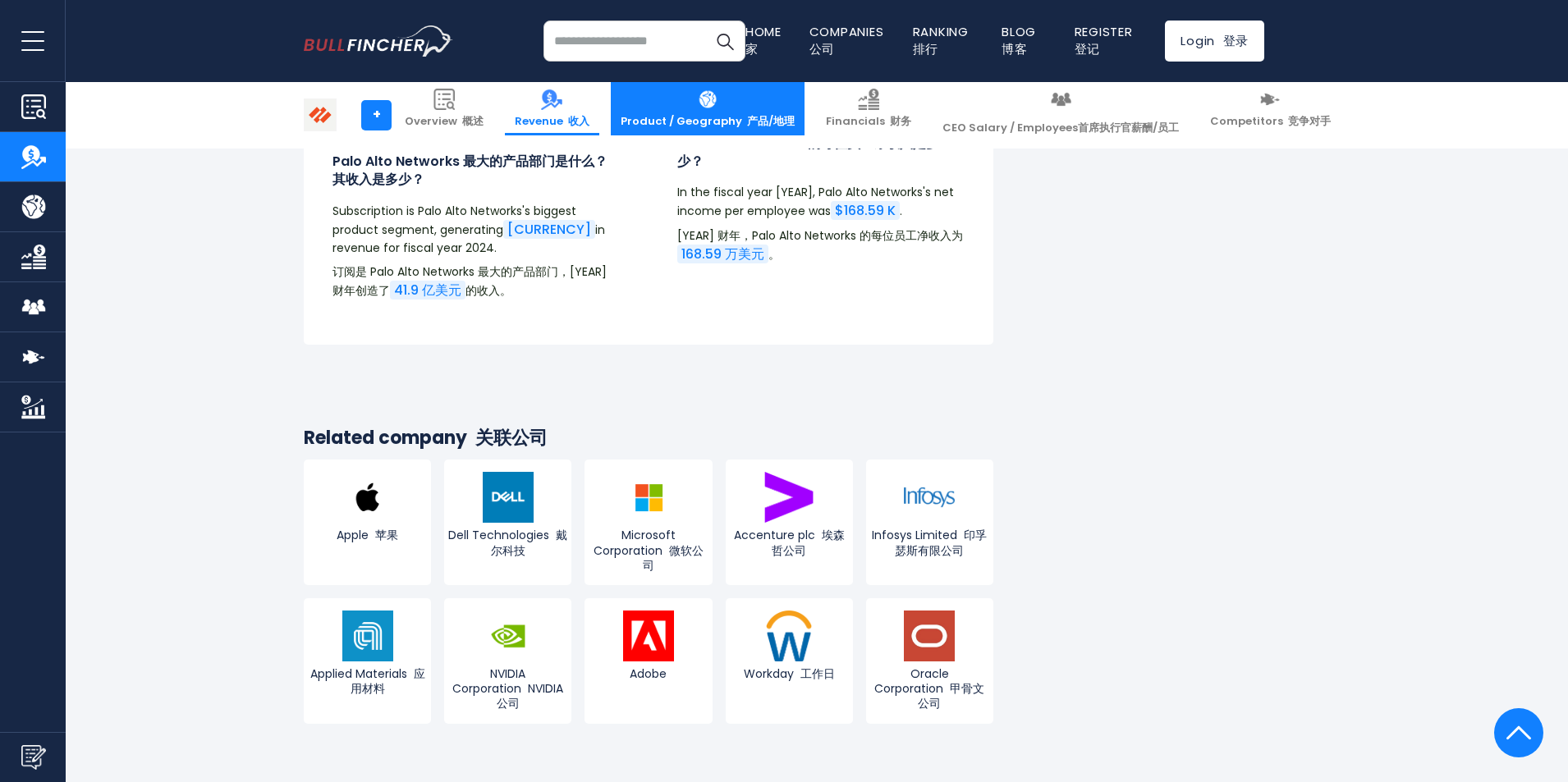 click on "Product / Geography    产品/地理" at bounding box center (708, 108) 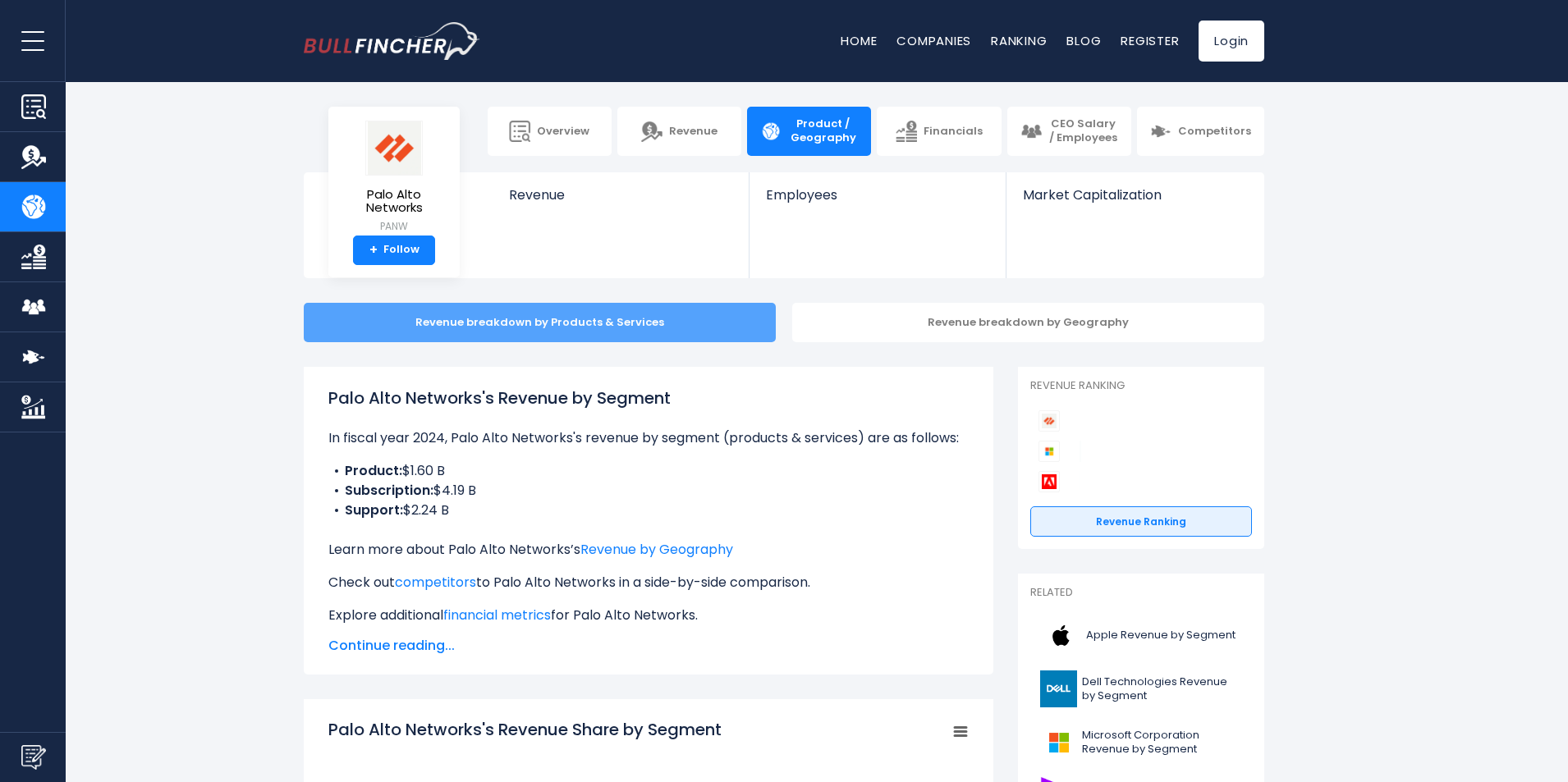 scroll, scrollTop: 0, scrollLeft: 0, axis: both 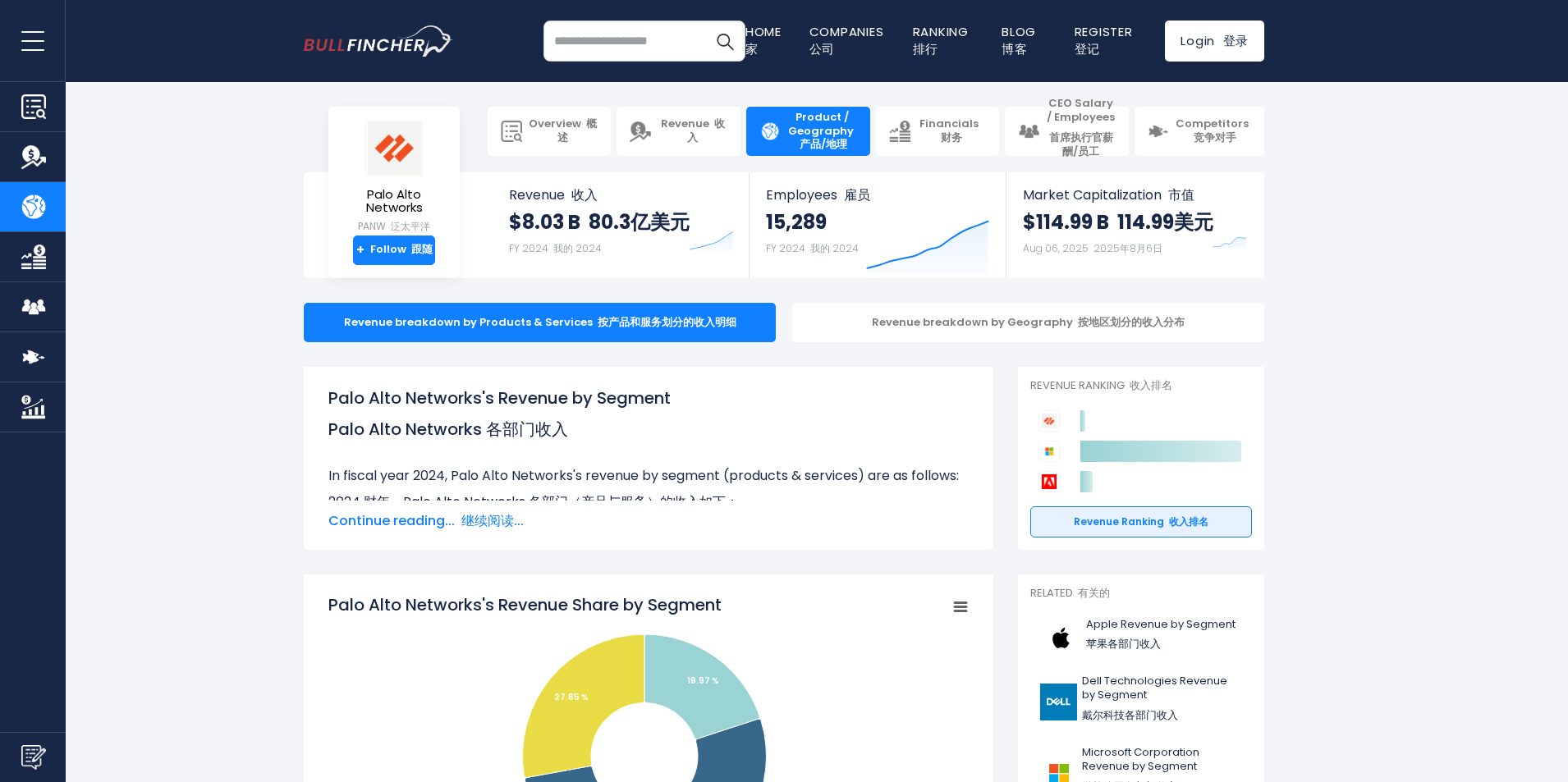 click on "继续阅读..." at bounding box center [493, 520] 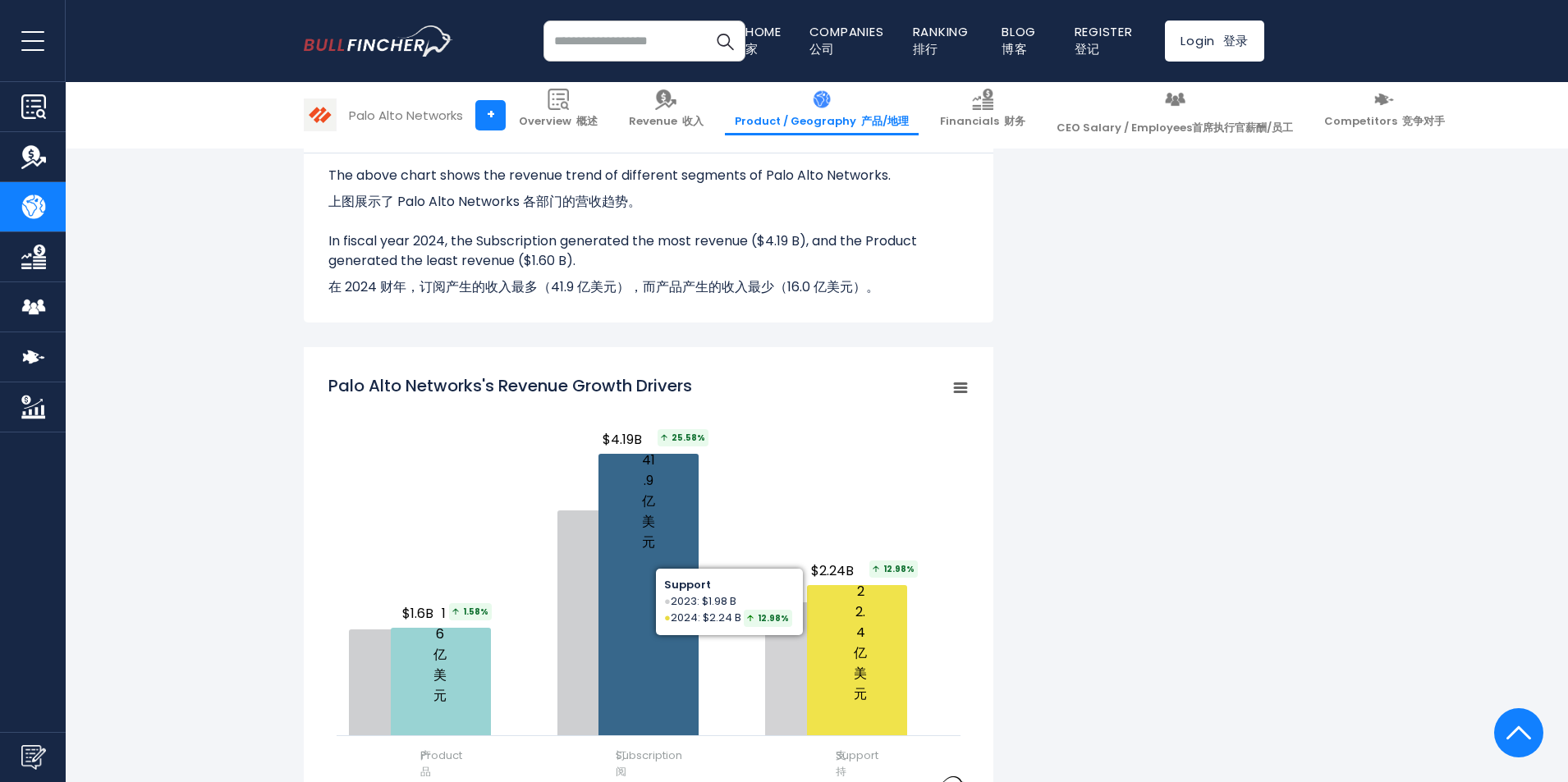 scroll, scrollTop: 1805, scrollLeft: 0, axis: vertical 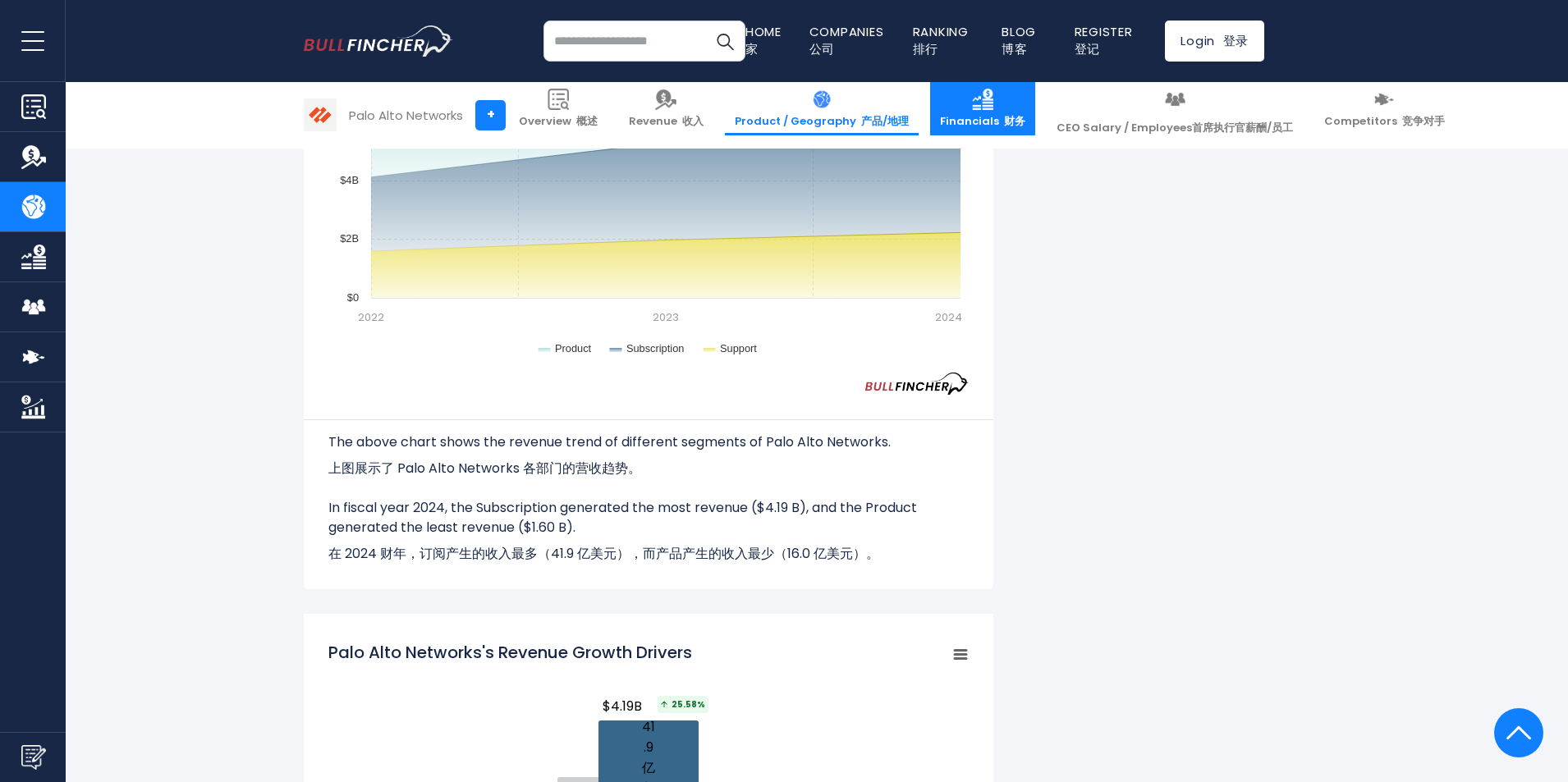 click on "Financials    财务" at bounding box center [983, 121] 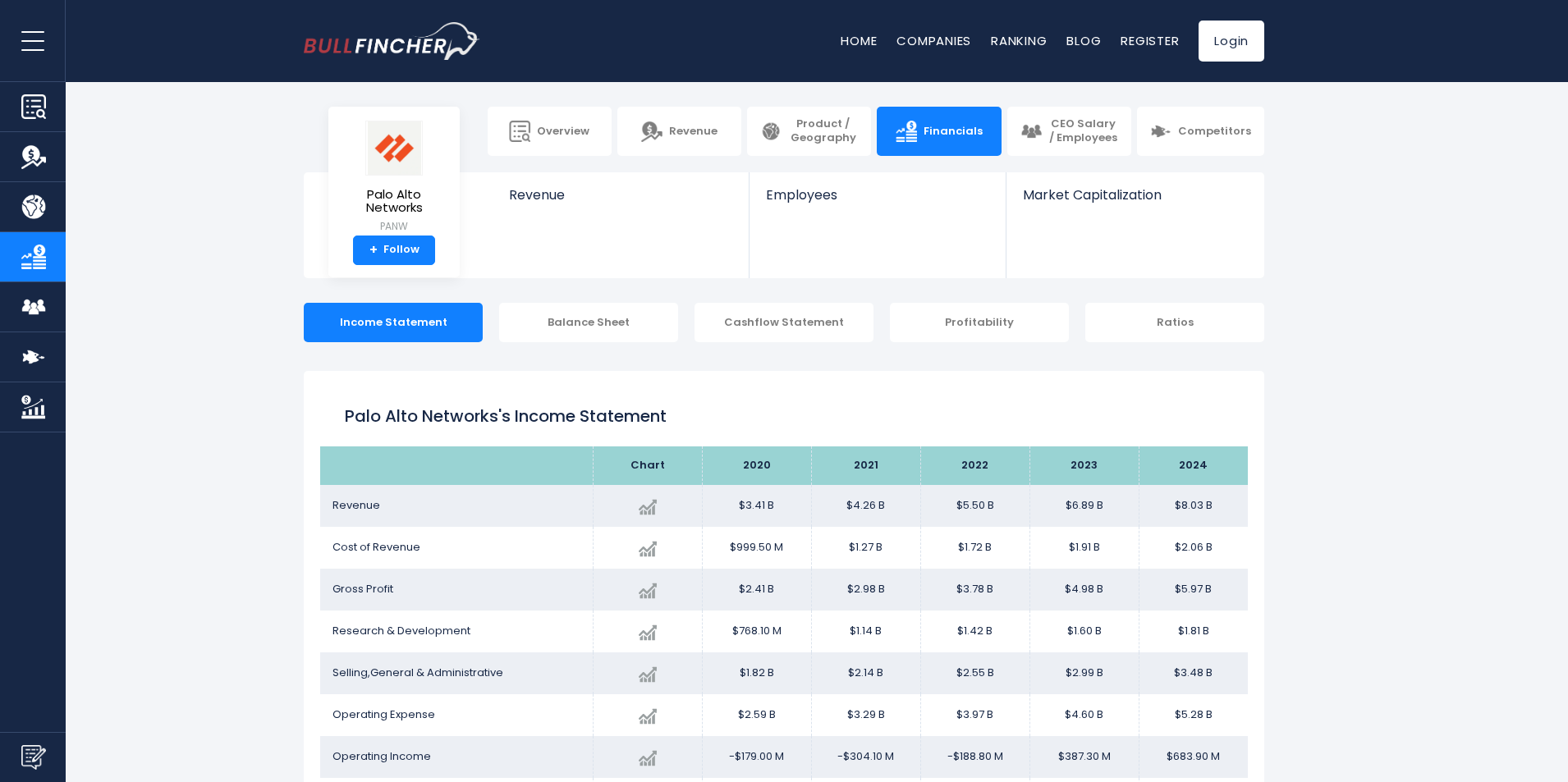 scroll, scrollTop: 0, scrollLeft: 0, axis: both 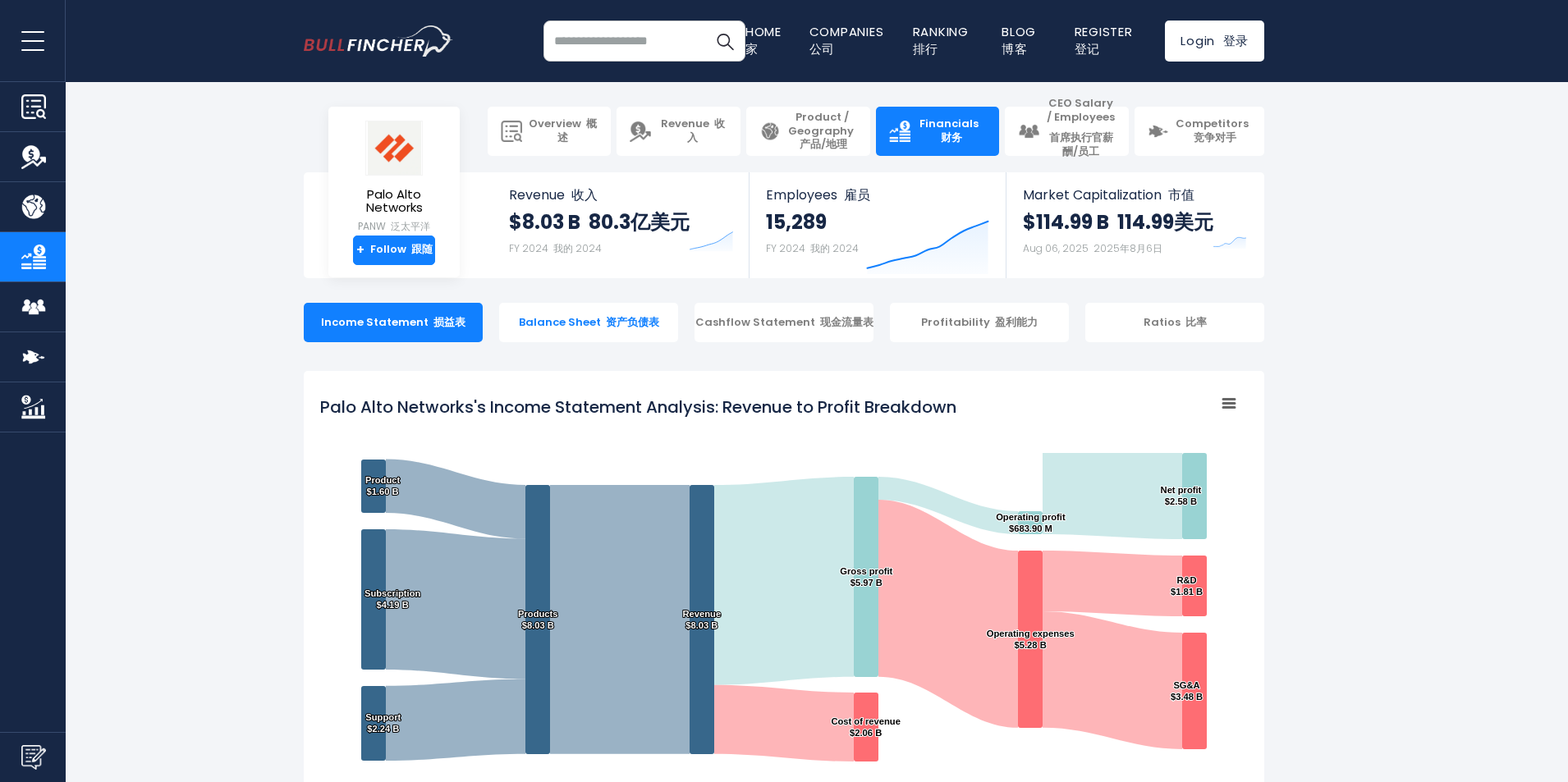 click on "Balance Sheet
资产负债表" at bounding box center [589, 322] 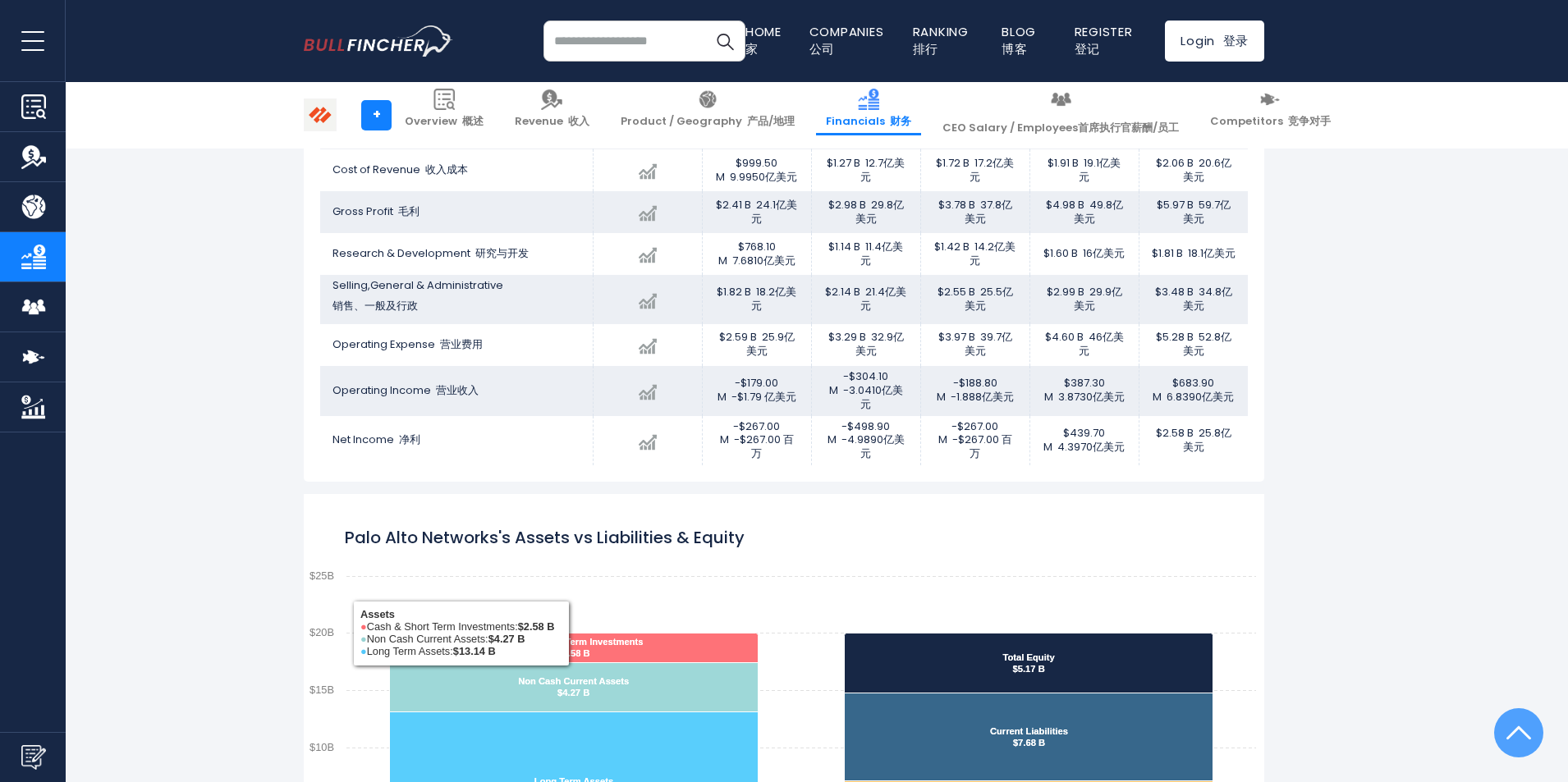 scroll, scrollTop: 1855, scrollLeft: 0, axis: vertical 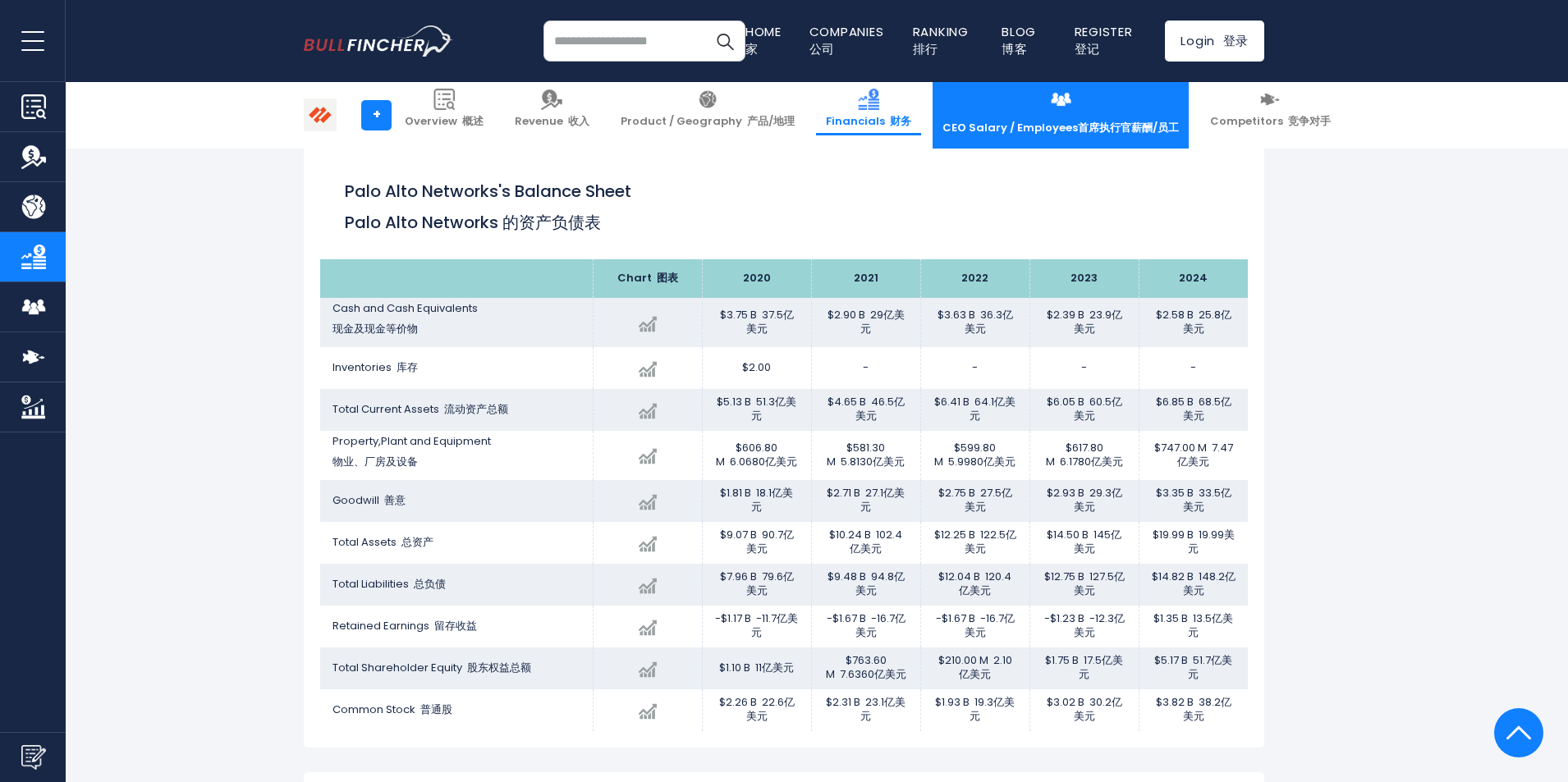 click on "CEO Salary / Employees 首席执行官薪酬/员工" at bounding box center [1061, 115] 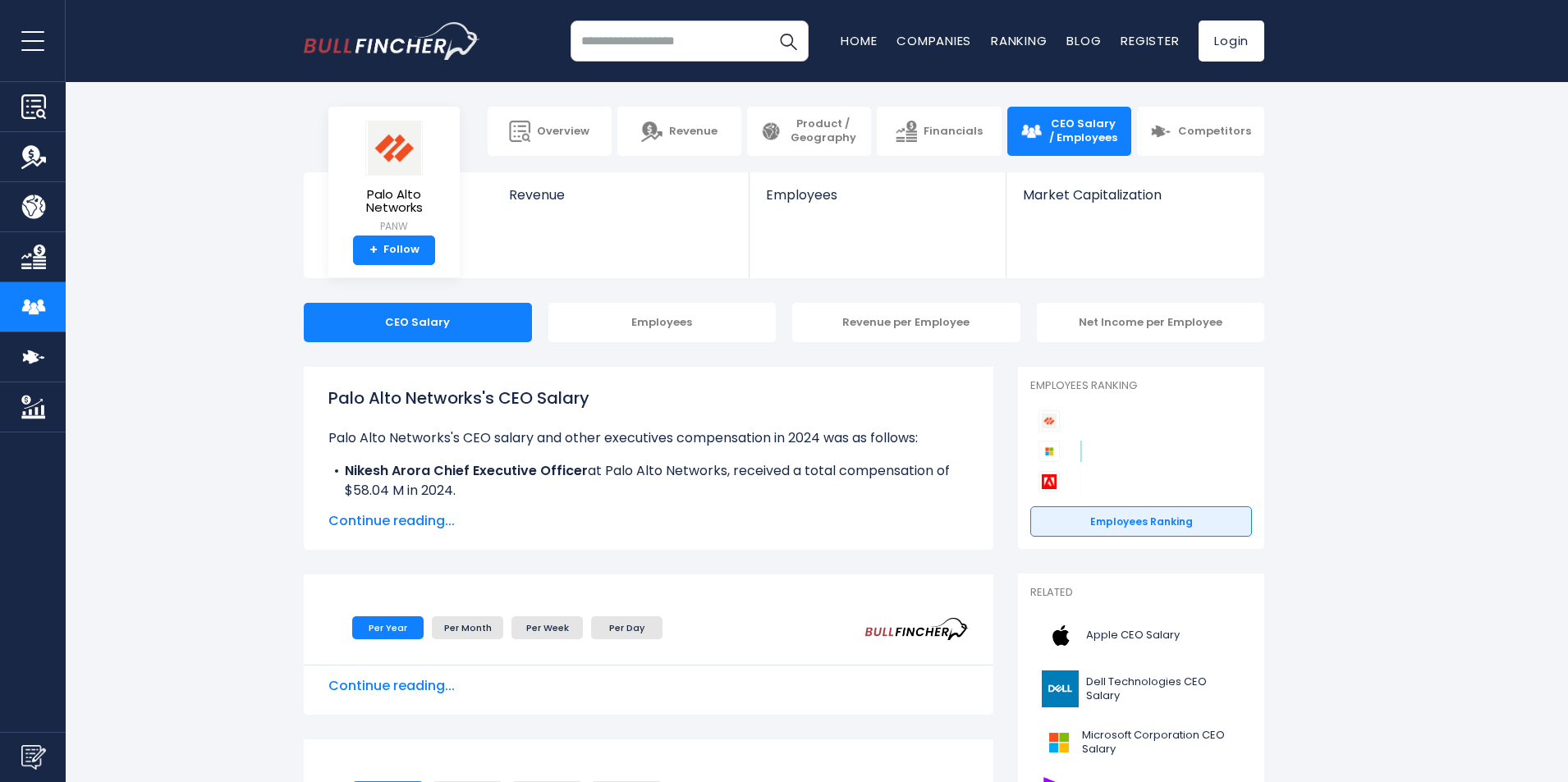 scroll, scrollTop: 0, scrollLeft: 0, axis: both 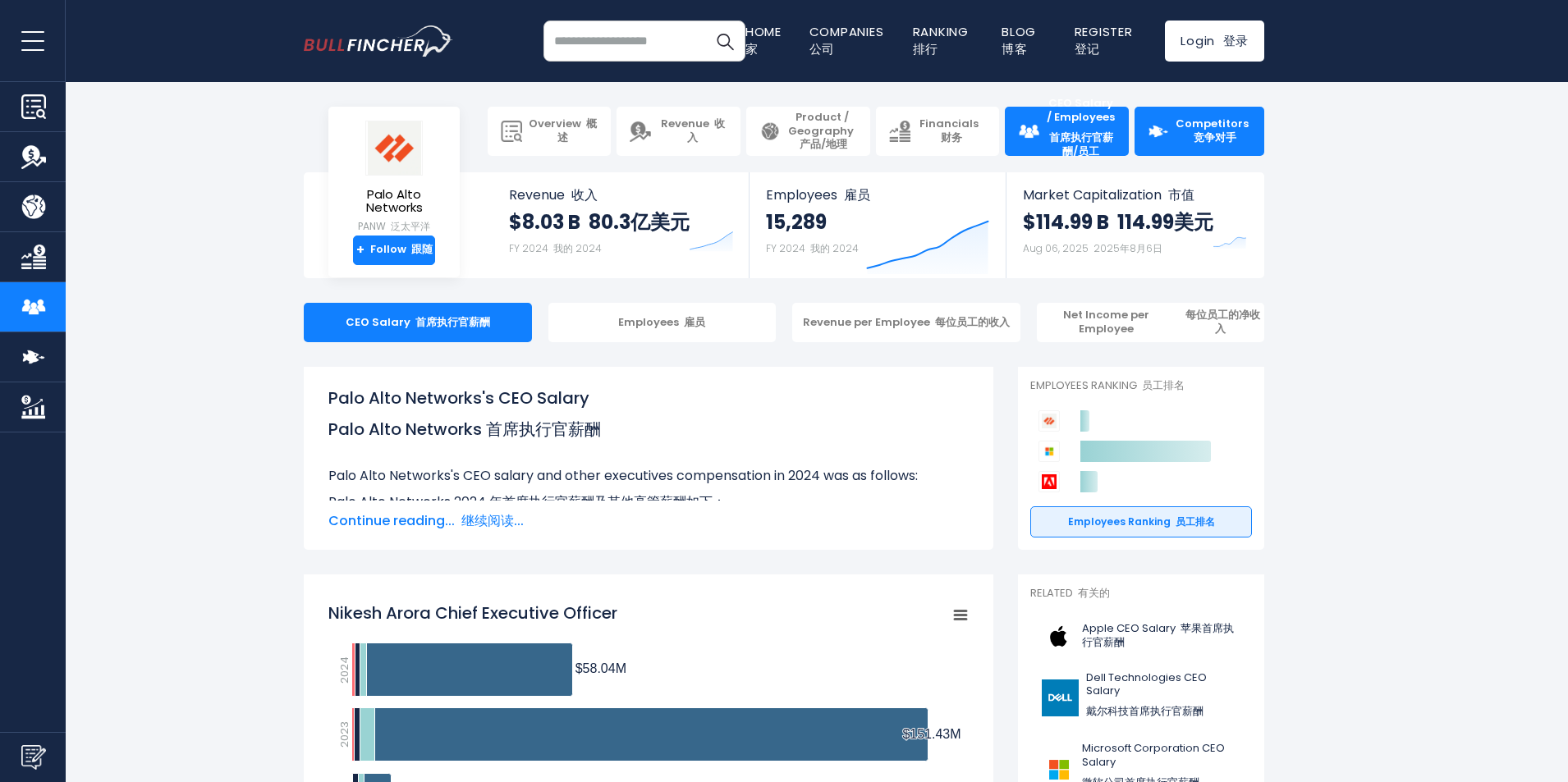 click on "Competitors    竞争对手" at bounding box center [1213, 131] 